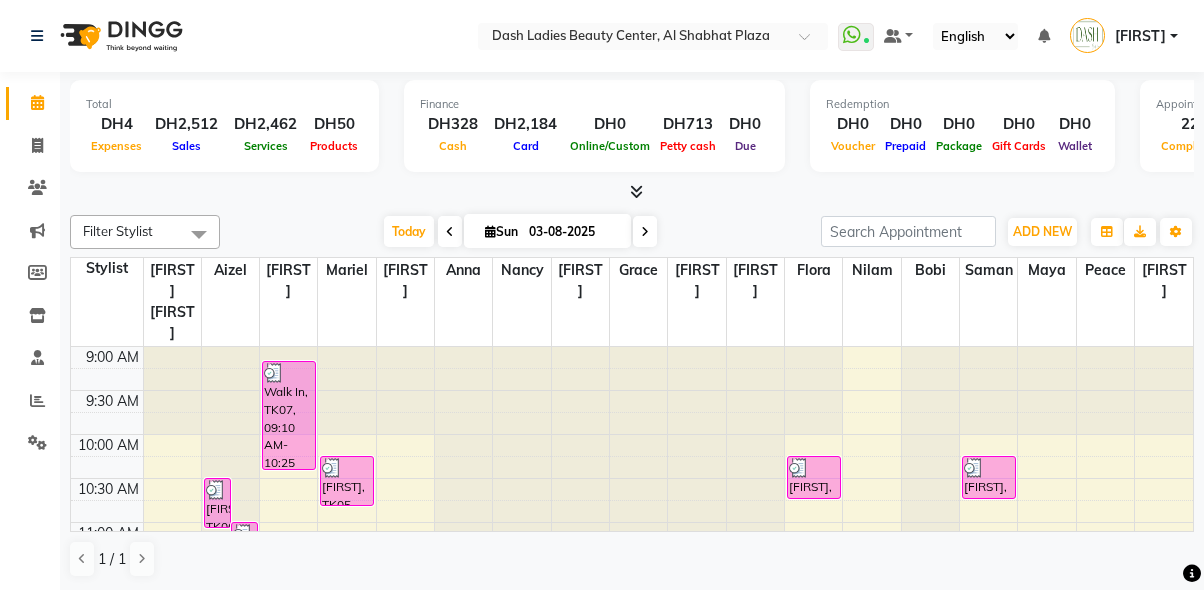 scroll, scrollTop: 0, scrollLeft: 0, axis: both 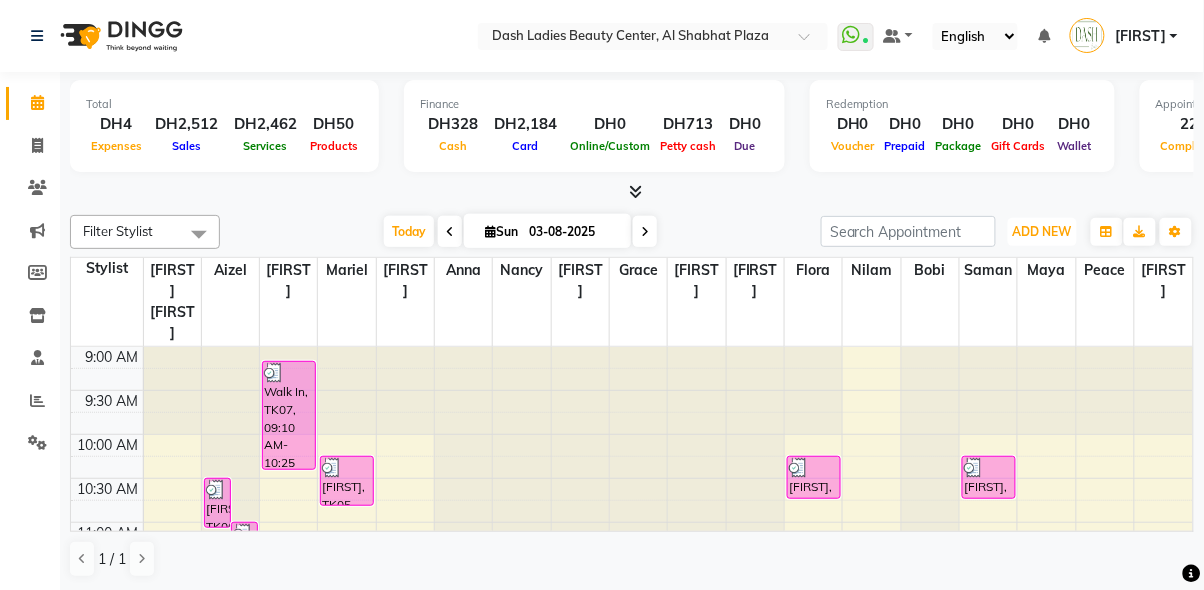 click on "ADD NEW" at bounding box center [1042, 231] 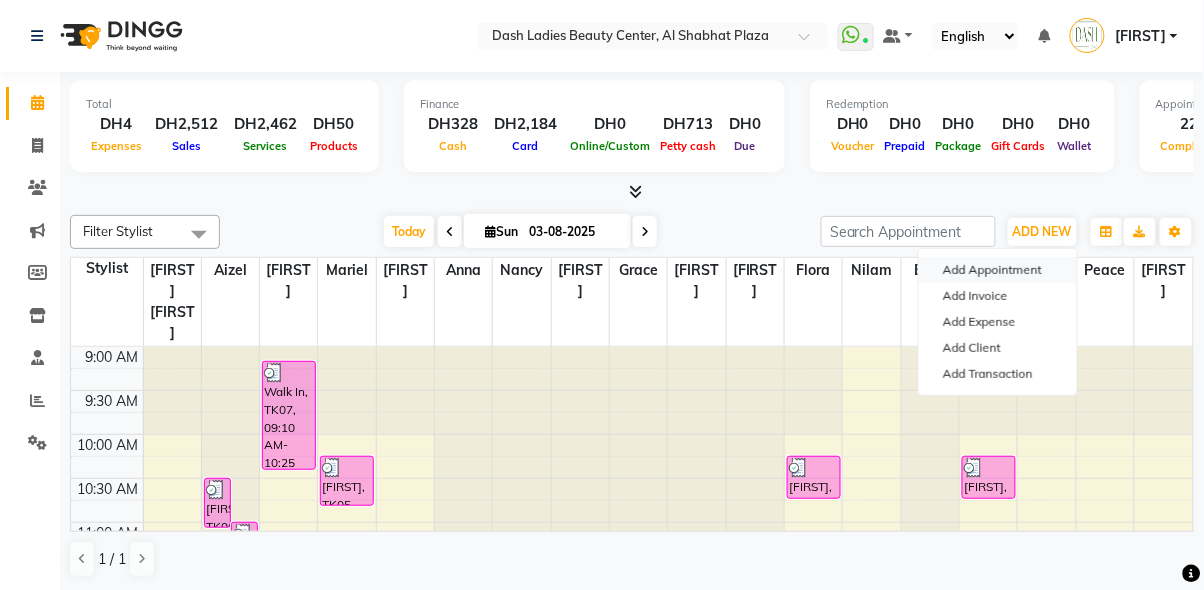 click on "Add Appointment" at bounding box center (998, 270) 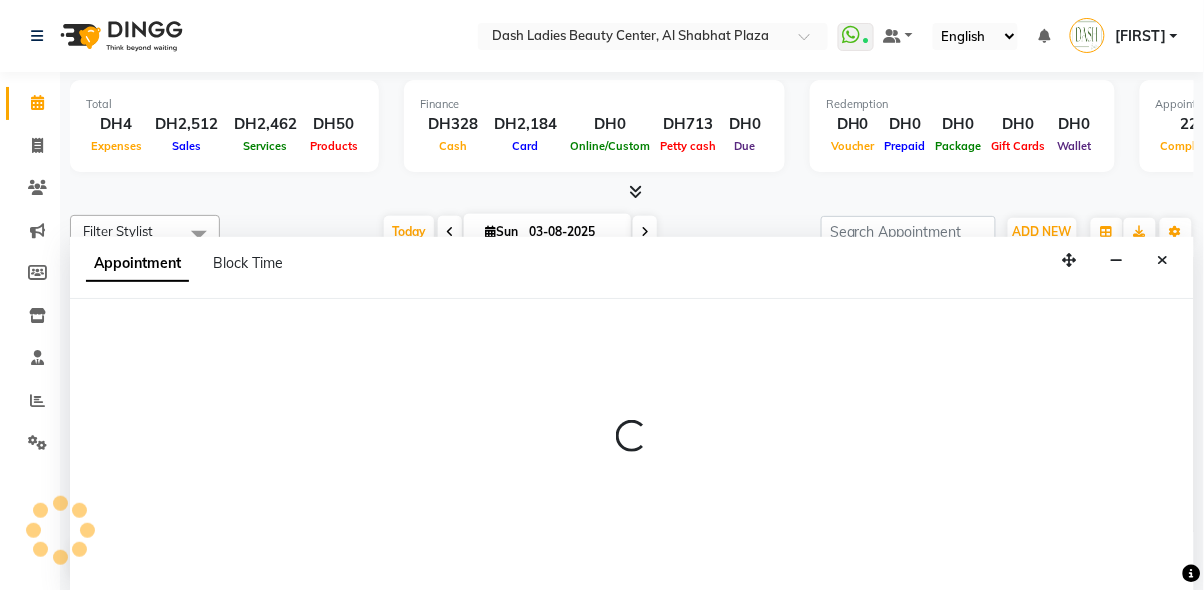 scroll, scrollTop: 0, scrollLeft: 0, axis: both 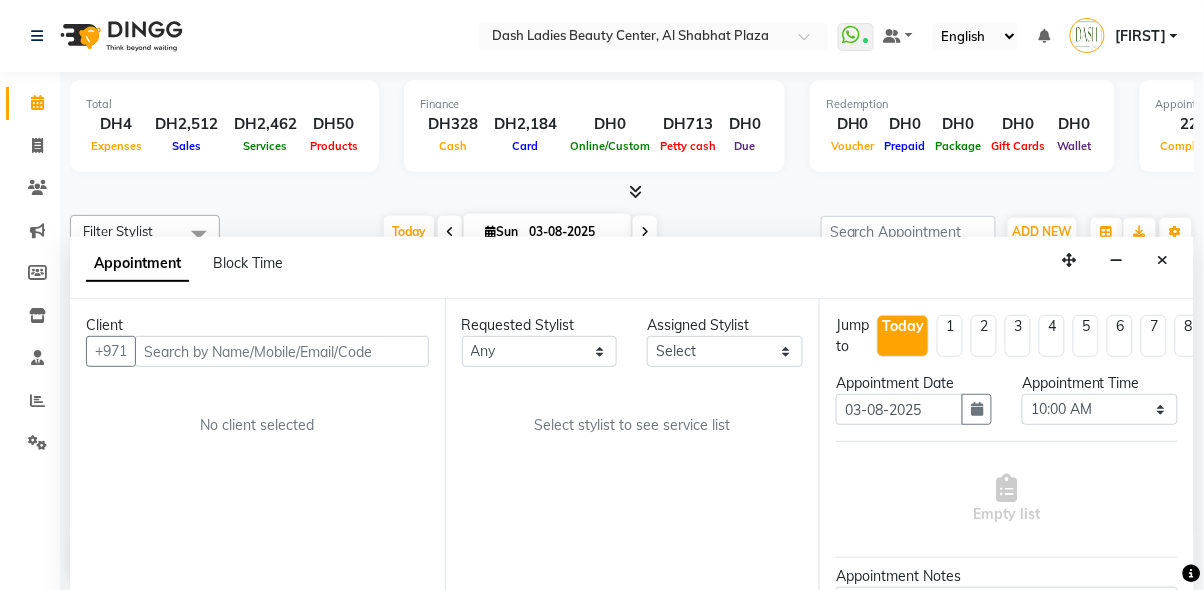 click at bounding box center (282, 351) 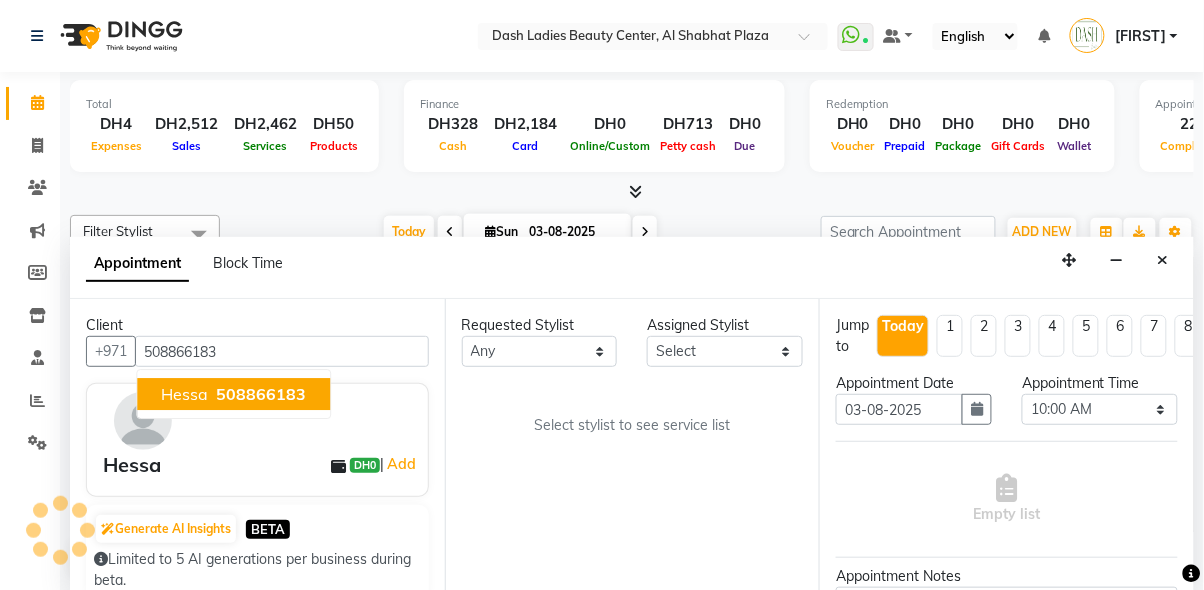 click on "508866183" at bounding box center [261, 394] 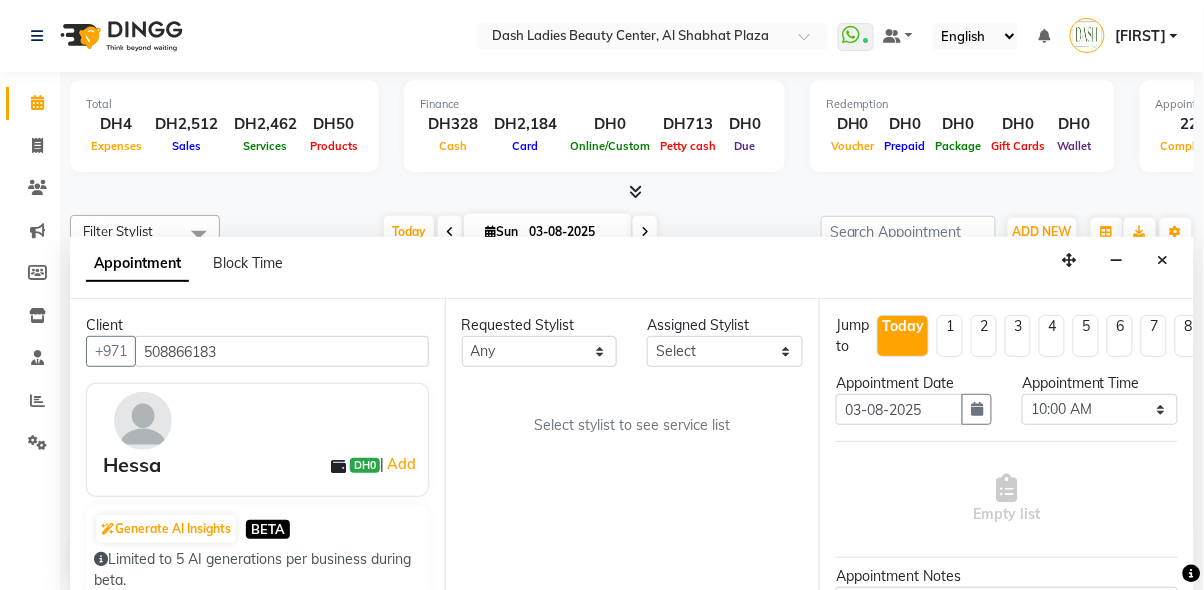 type on "508866183" 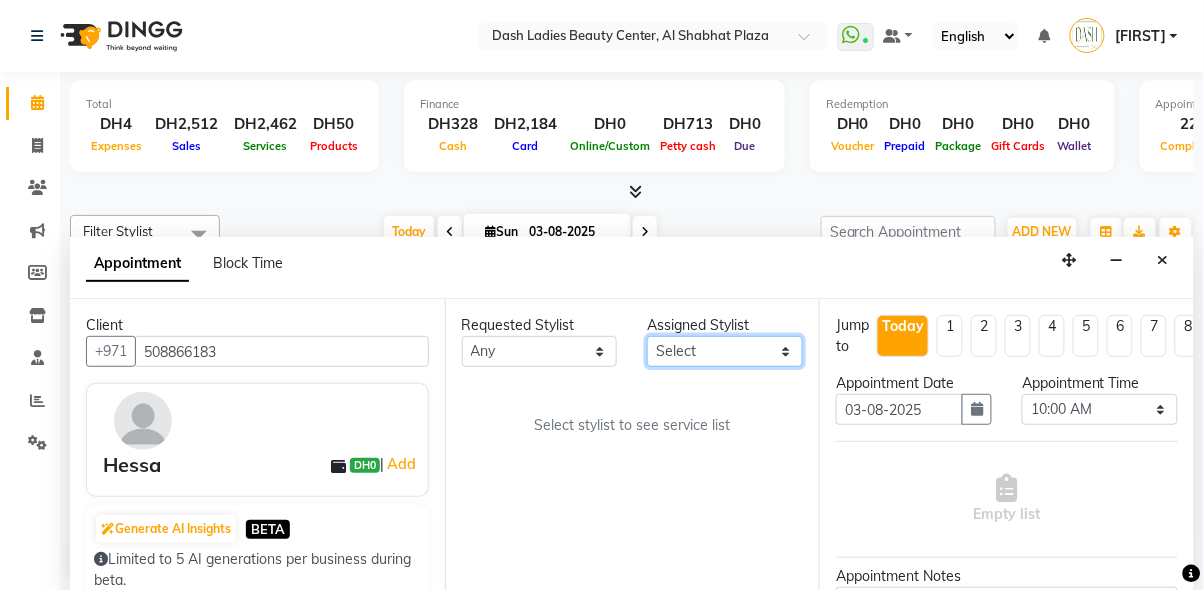 click on "[FIRST] [FIRST] [FIRST] [FIRST] [FIRST] [FIRST] [FIRST] [FIRST] [FIRST] [FIRST] [FIRST] [FIRST] [FIRST] [FIRST] [FIRST] [FIRST] [FIRST] [FIRST] [FIRST]" at bounding box center (725, 351) 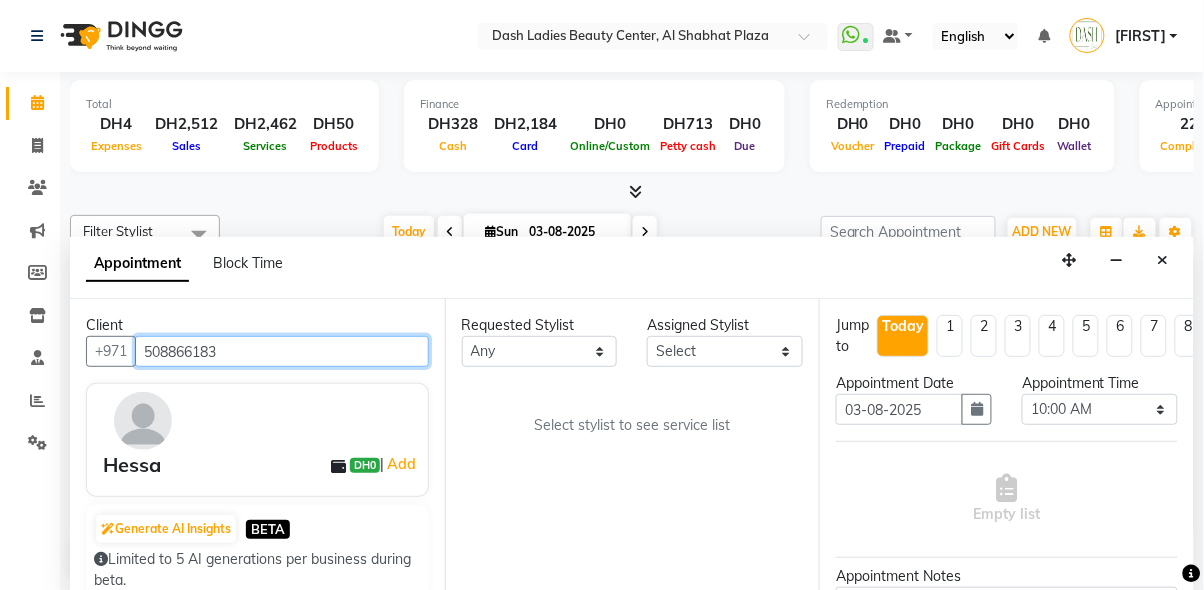 click on "508866183" at bounding box center [282, 351] 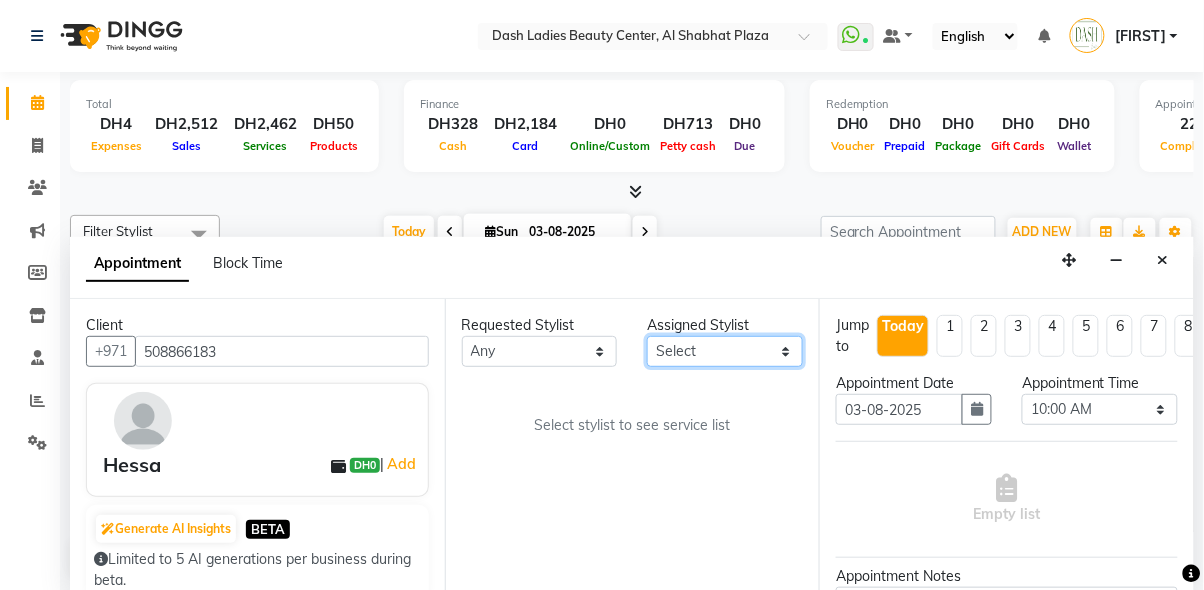 click on "[FIRST] [FIRST] [FIRST] [FIRST] [FIRST] [FIRST] [FIRST] [FIRST] [FIRST] [FIRST] [FIRST] [FIRST] [FIRST] [FIRST] [FIRST] [FIRST] [FIRST] [FIRST] [FIRST]" at bounding box center (725, 351) 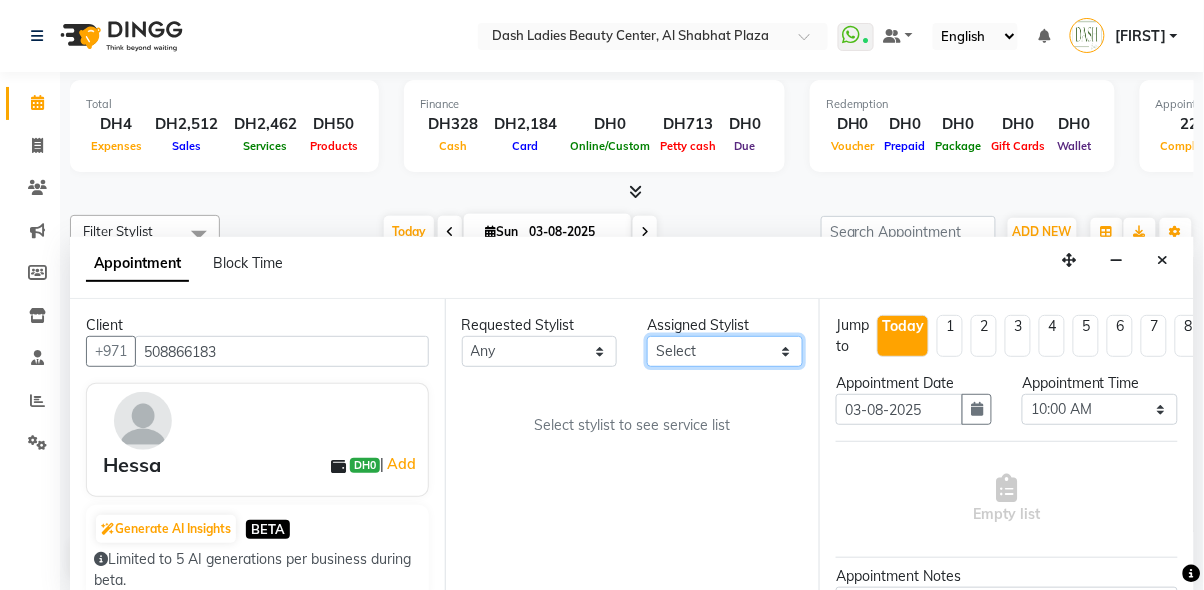 select on "82784" 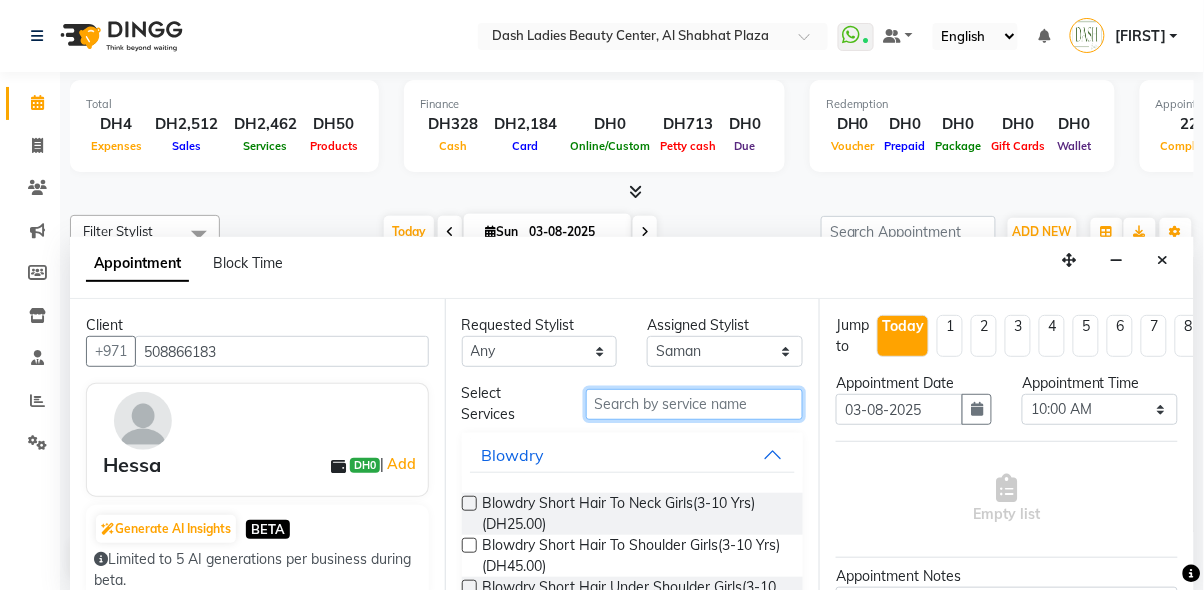 click at bounding box center (695, 404) 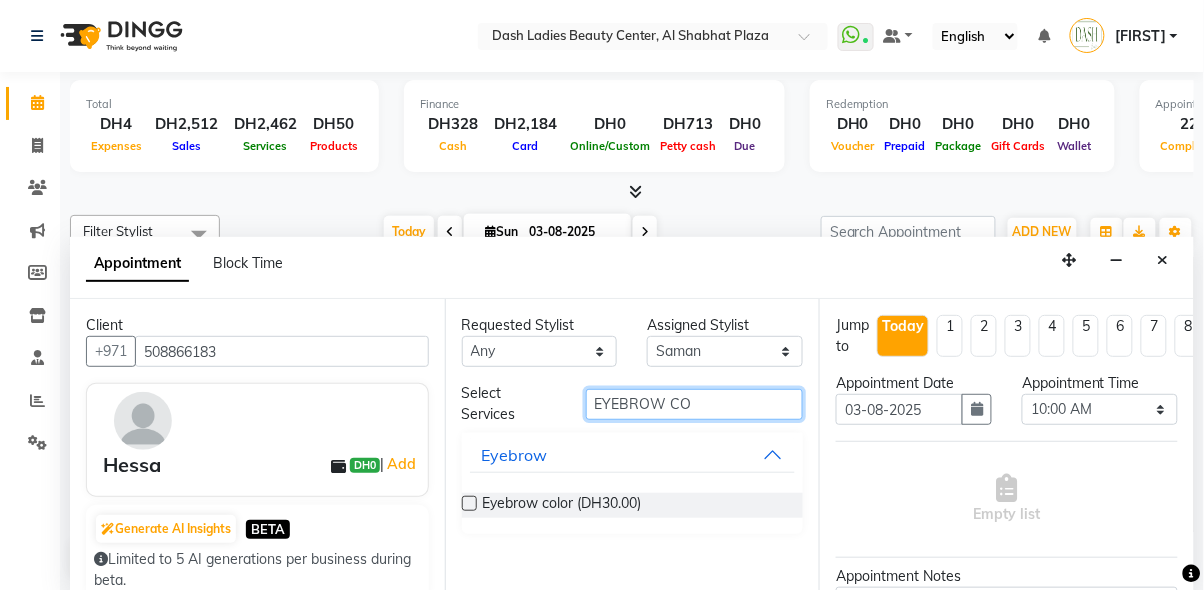 type on "EYEBROW CO" 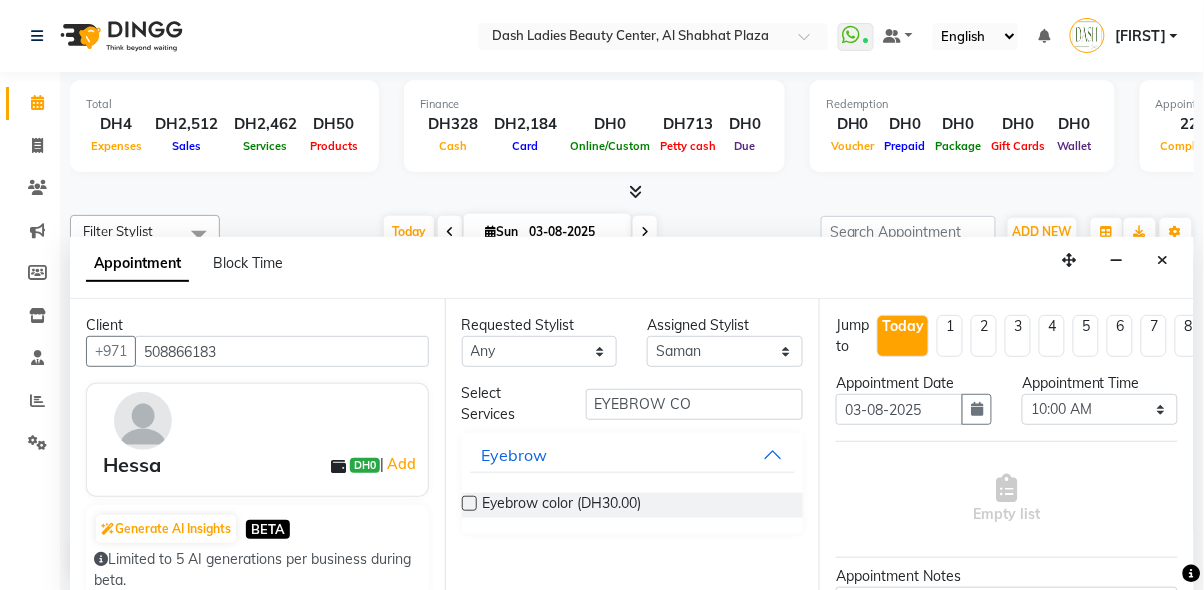 click at bounding box center [469, 503] 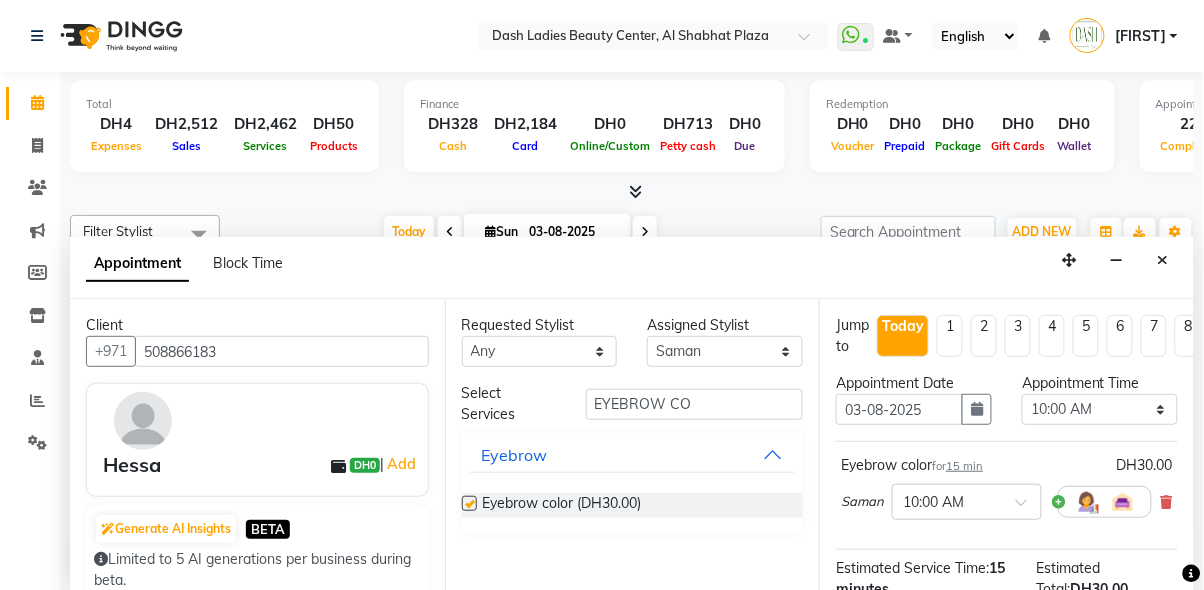 checkbox on "false" 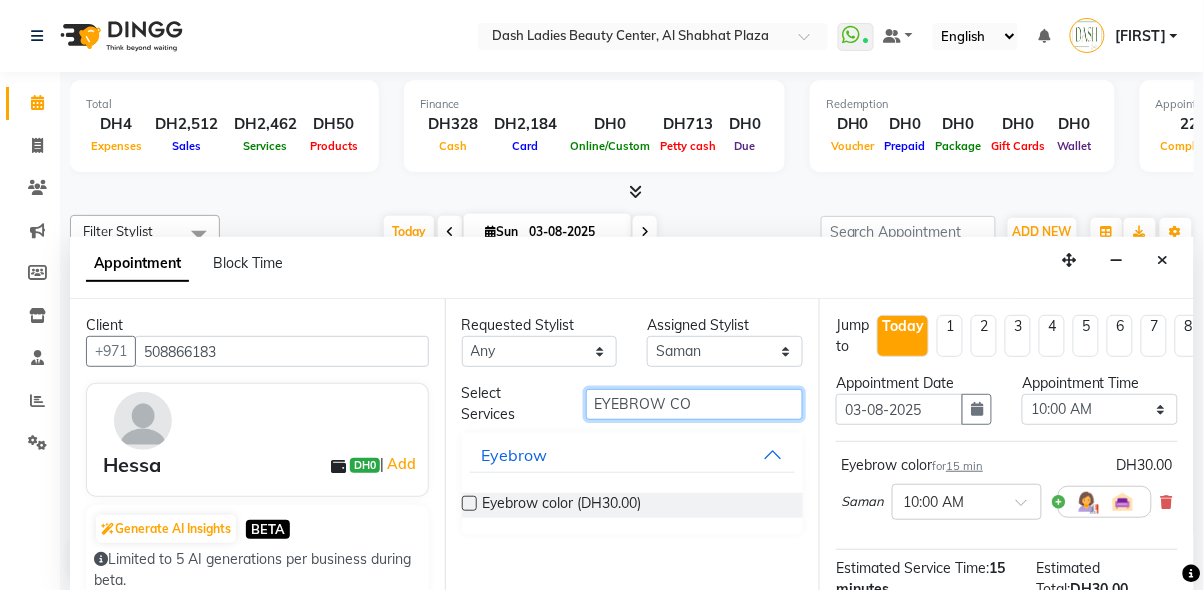 click on "EYEBROW CO" at bounding box center (695, 404) 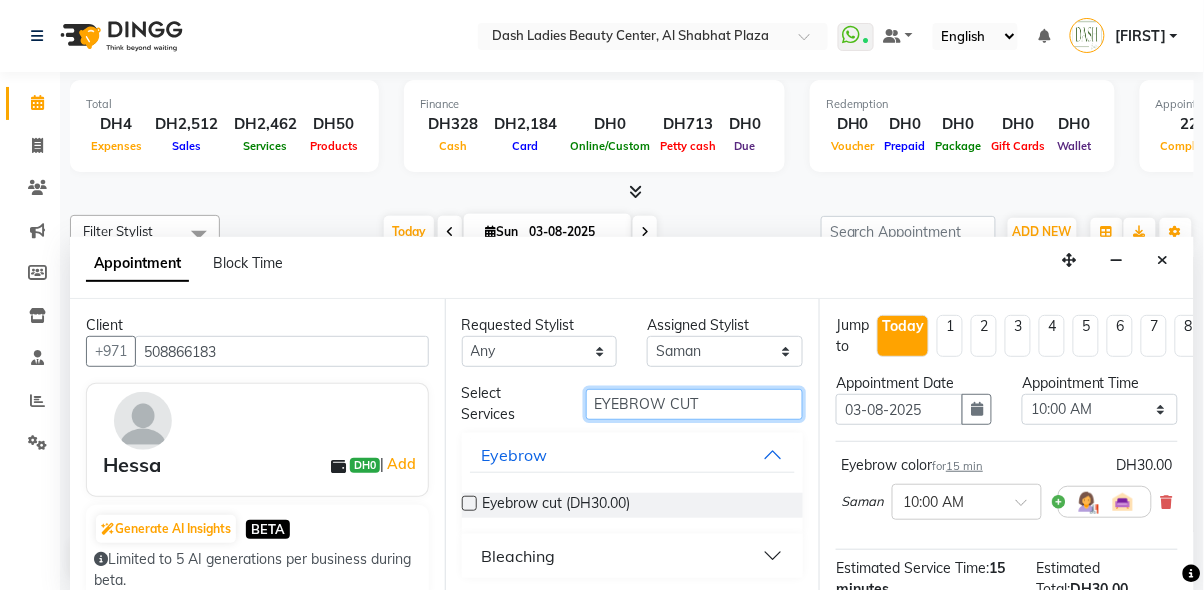 type on "EYEBROW CUT" 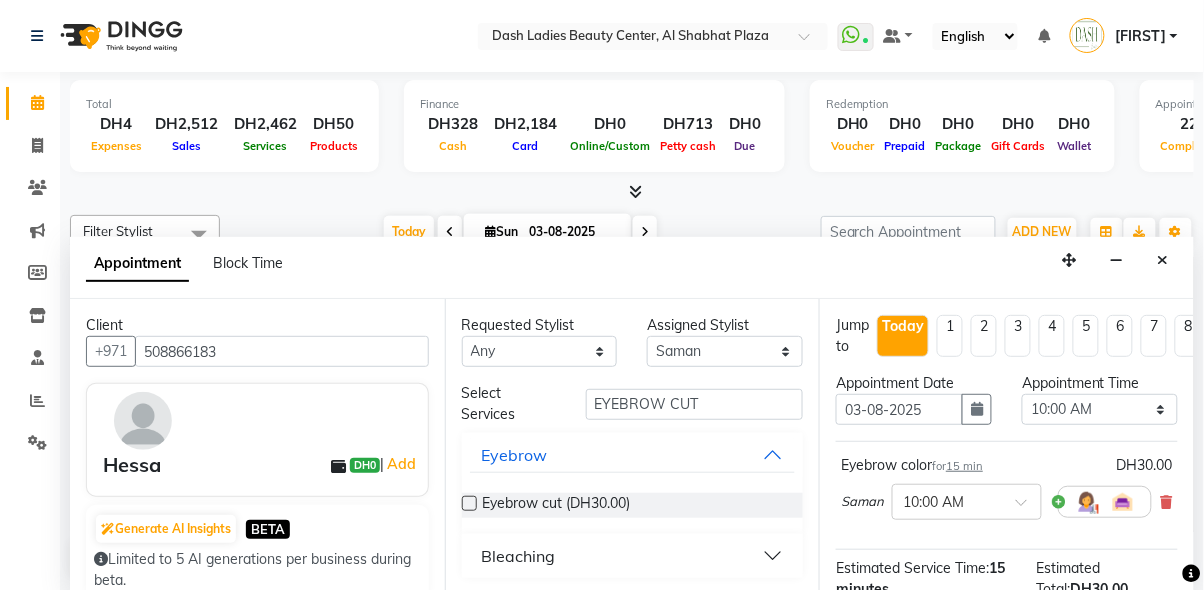 click at bounding box center [469, 503] 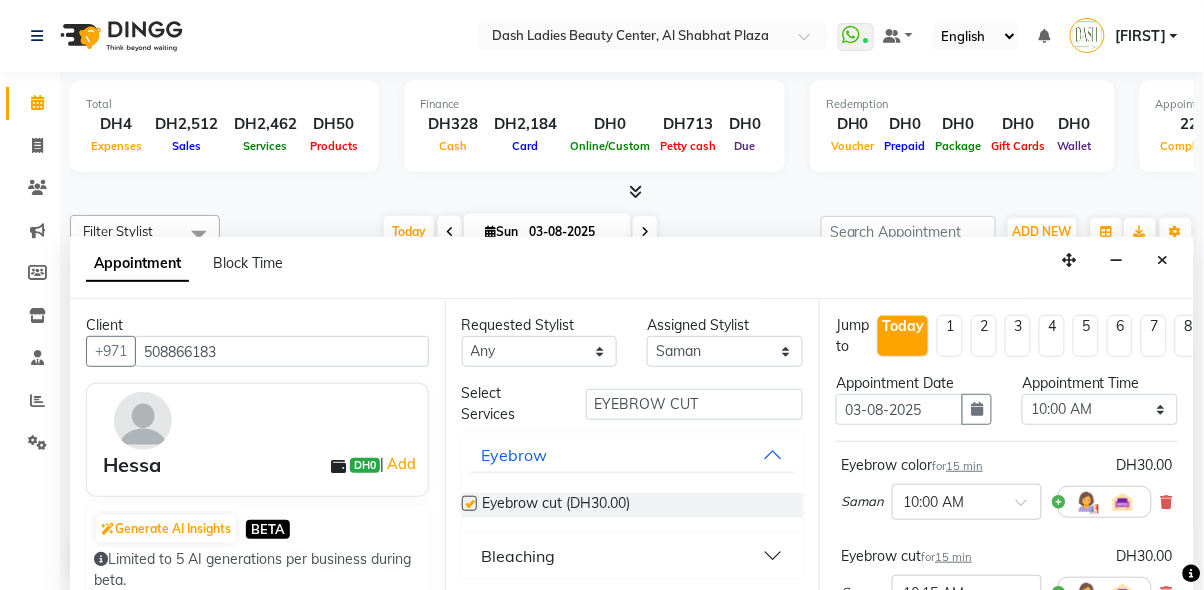 checkbox on "false" 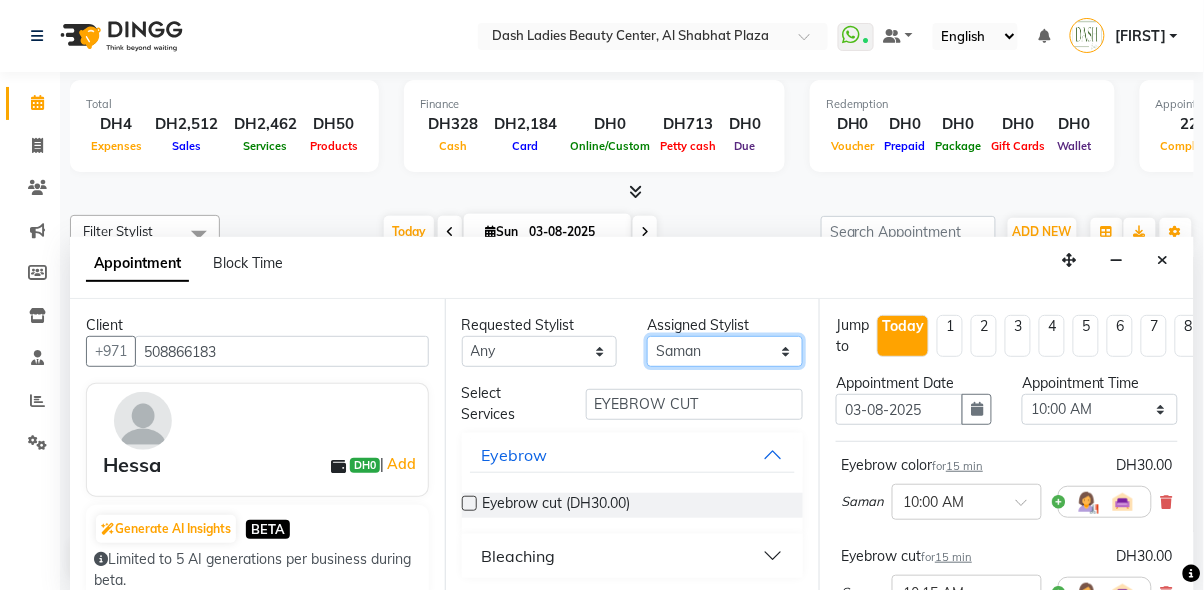 click on "Select Aizel [NAME] [NAME] Bobi Edlyn Flora Grace Janine Jelyn Mariel Maya Nancy Nilam Nita Peace Rose Marie Saman Talina" at bounding box center (725, 351) 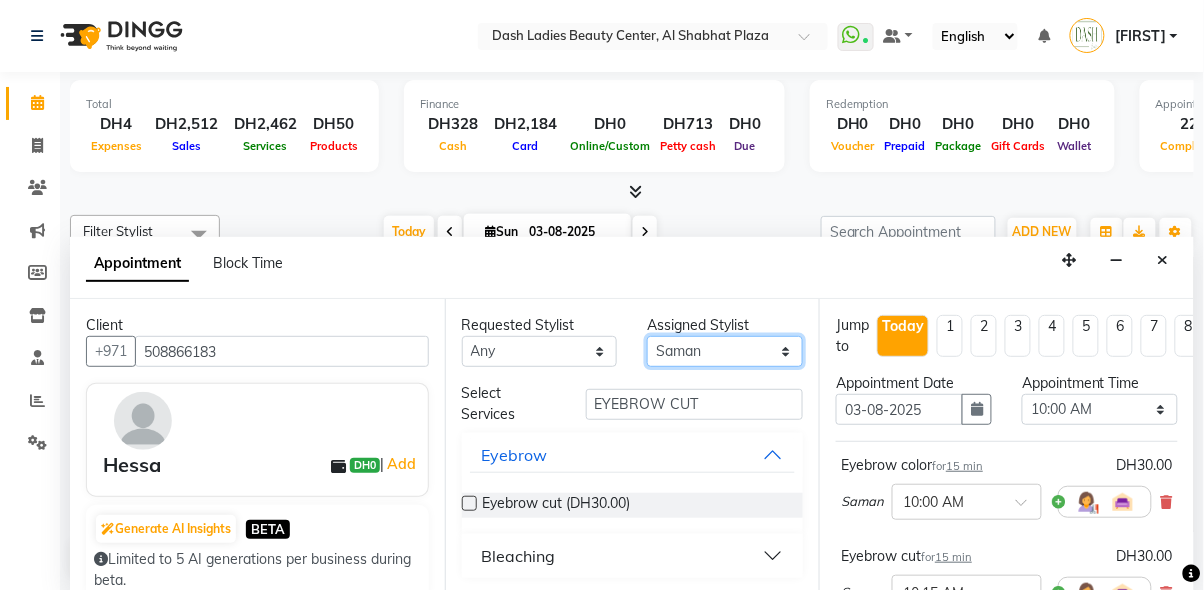select on "81105" 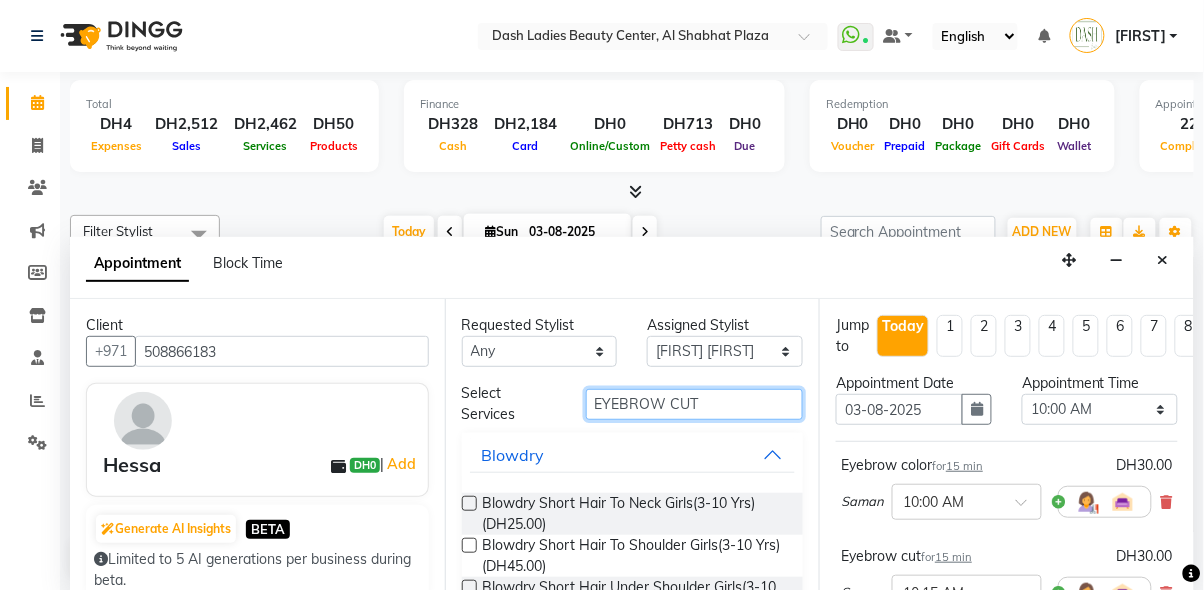 click on "EYEBROW CUT" at bounding box center [695, 404] 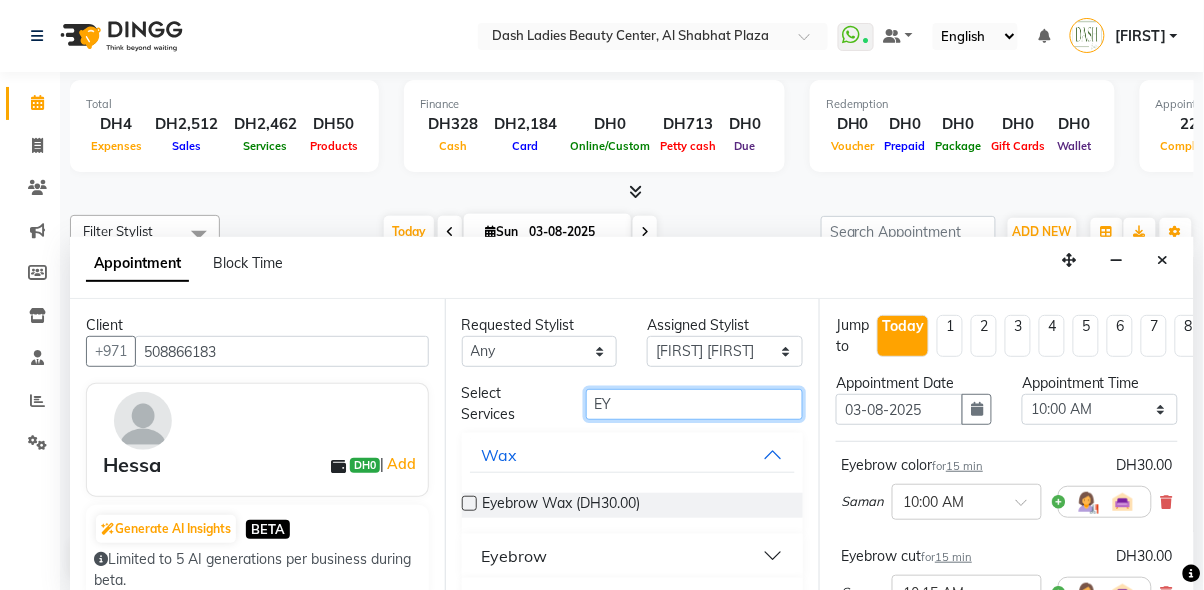type on "E" 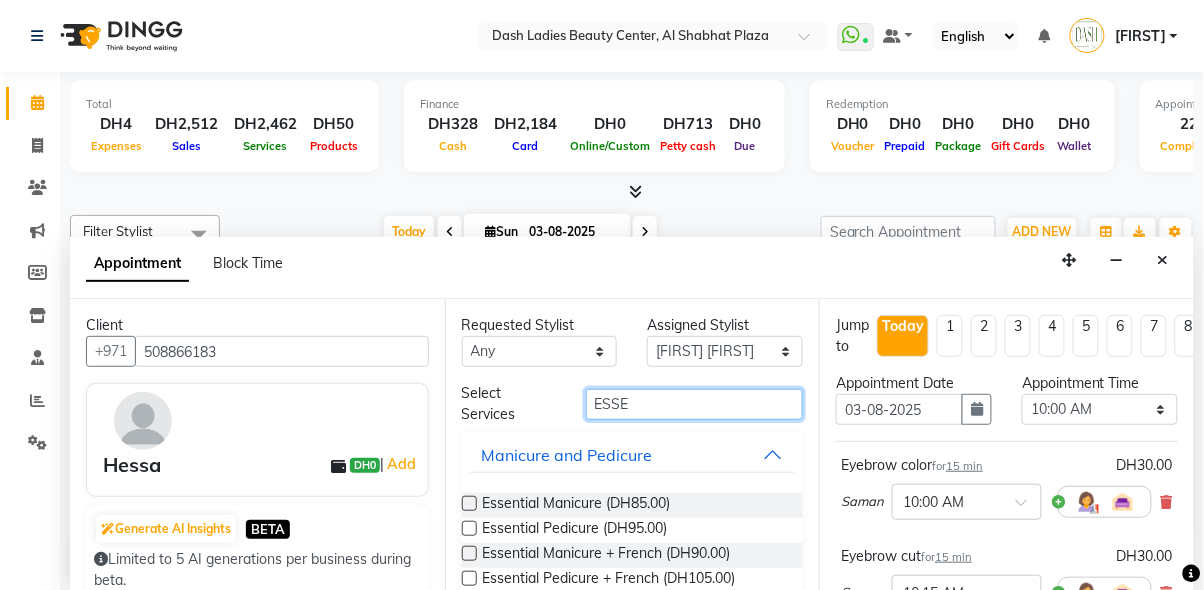 type on "ESSE" 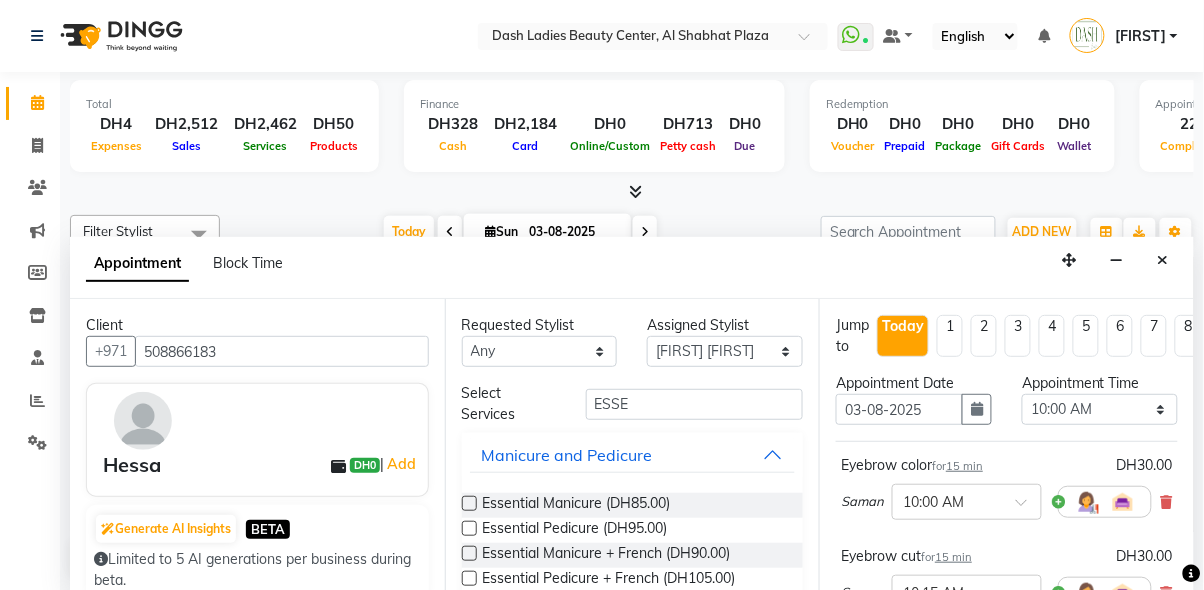 click at bounding box center [469, 503] 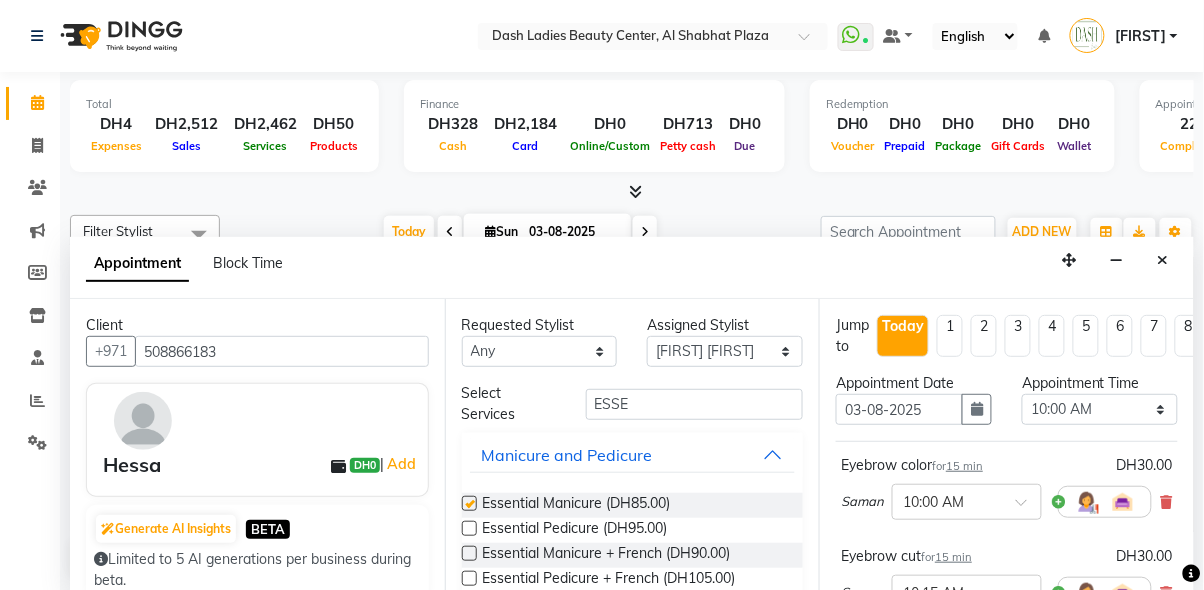 checkbox on "false" 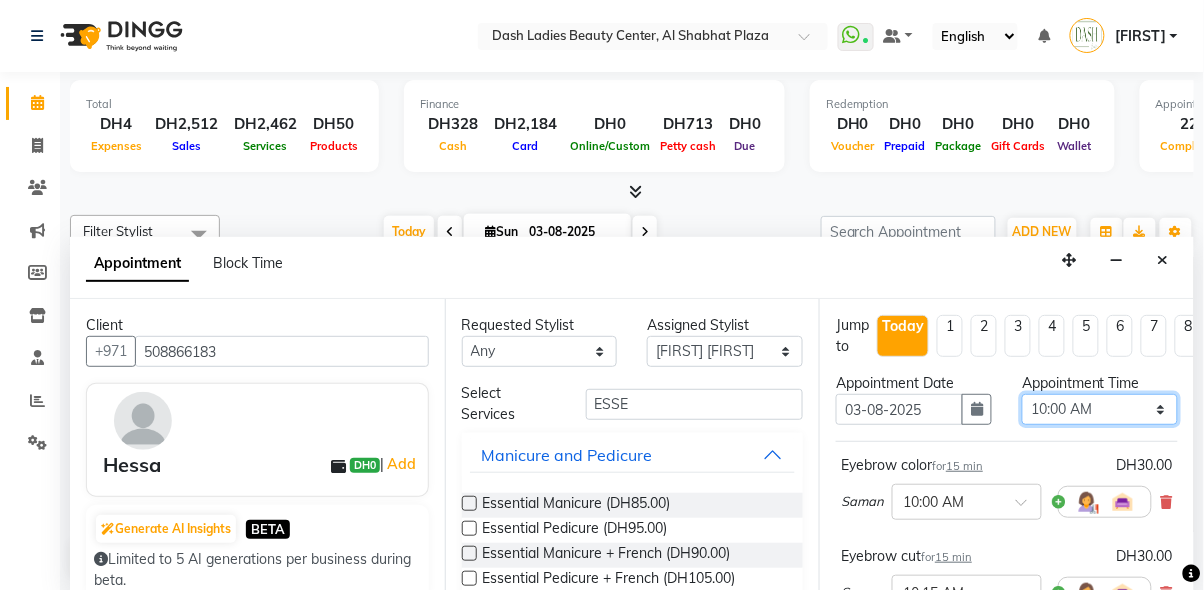 click on "Select 10:00 AM 10:15 AM 10:30 AM 10:45 AM 11:00 AM 11:15 AM 11:30 AM 11:45 AM 12:00 PM 12:15 PM 12:30 PM 12:45 PM 01:00 PM 01:15 PM 01:30 PM 01:45 PM 02:00 PM 02:15 PM 02:30 PM 02:45 PM 03:00 PM 03:15 PM 03:30 PM 03:45 PM 04:00 PM 04:15 PM 04:30 PM 04:45 PM 05:00 PM 05:15 PM 05:30 PM 05:45 PM 06:00 PM 06:15 PM 06:30 PM 06:45 PM 07:00 PM 07:15 PM 07:30 PM 07:45 PM 08:00 PM 08:15 PM 08:30 PM 08:45 PM 09:00 PM 09:15 PM 09:30 PM 09:45 PM 10:00 PM" at bounding box center (1100, 409) 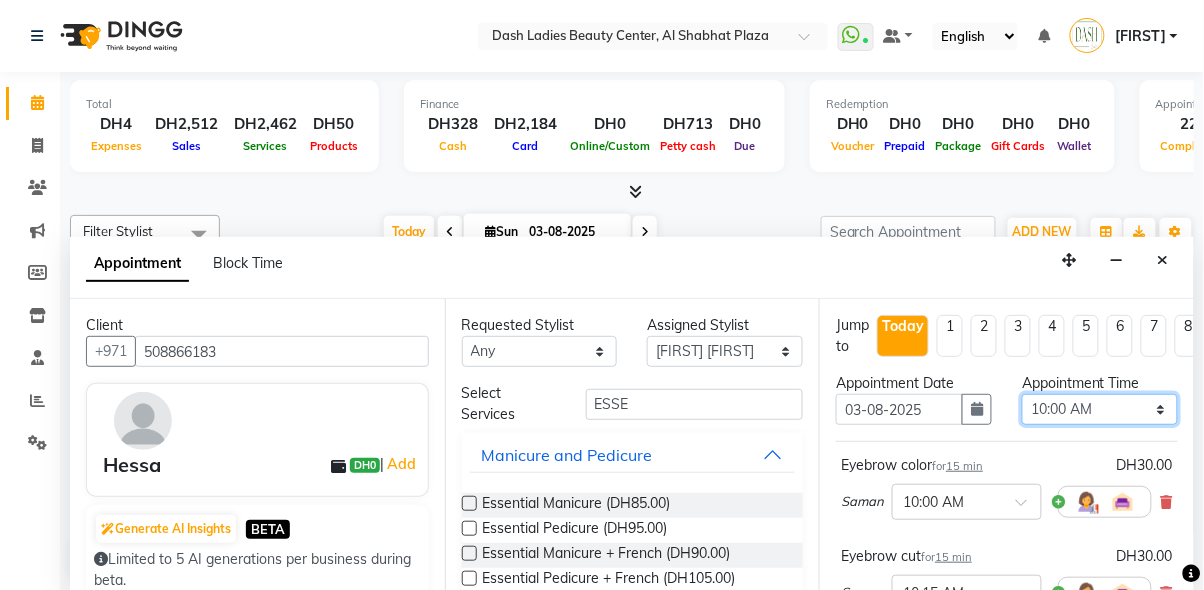 select on "945" 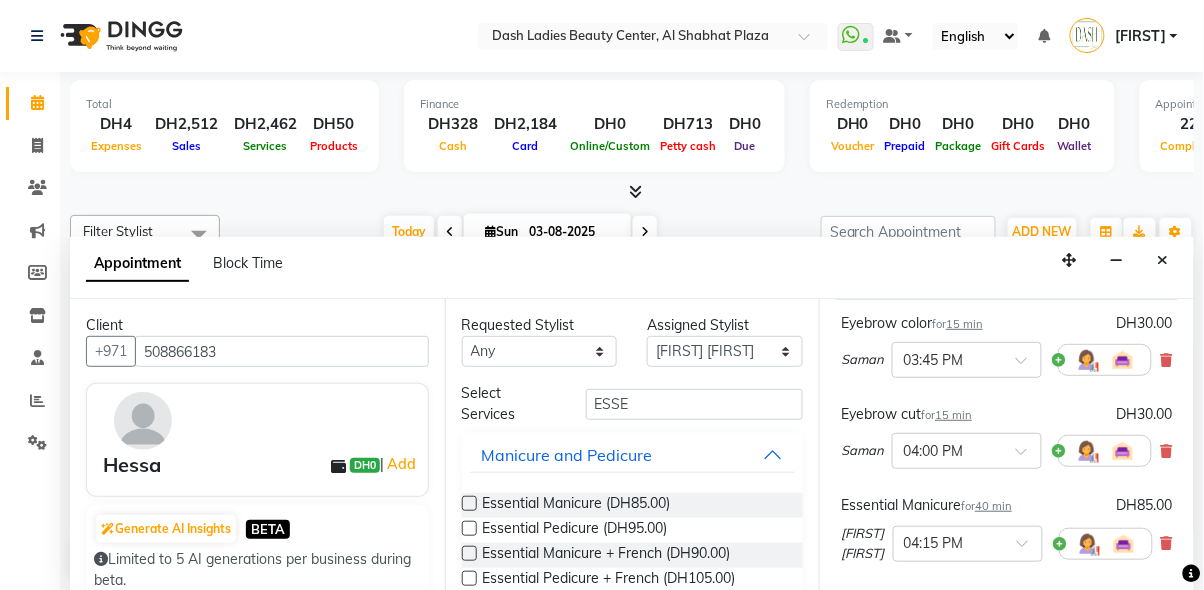 scroll, scrollTop: 142, scrollLeft: 0, axis: vertical 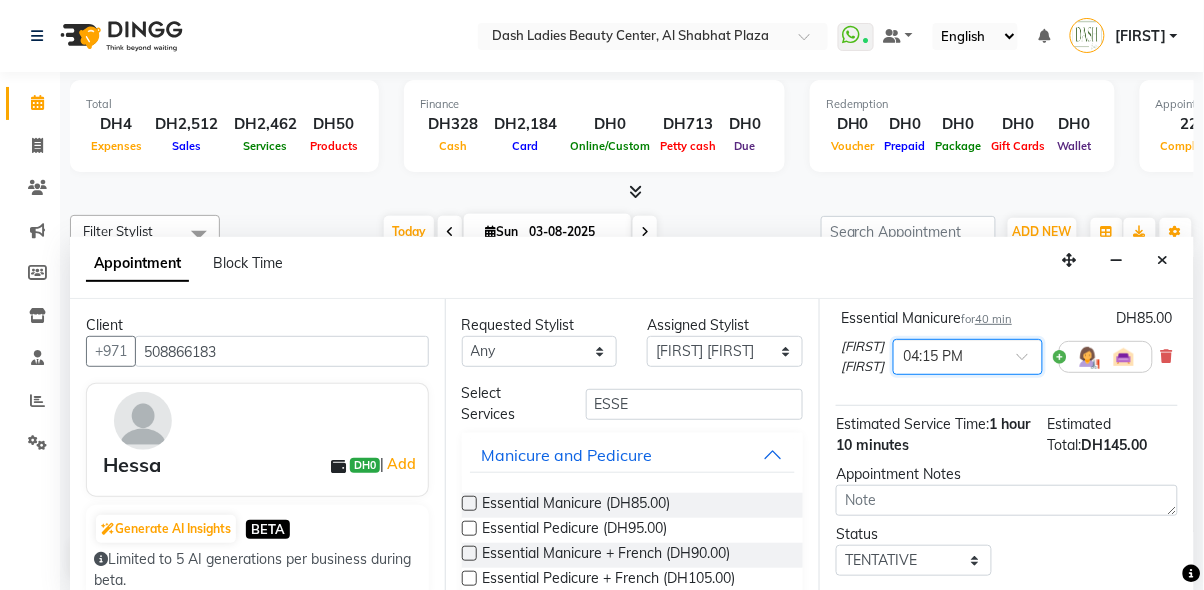 click at bounding box center [948, 355] 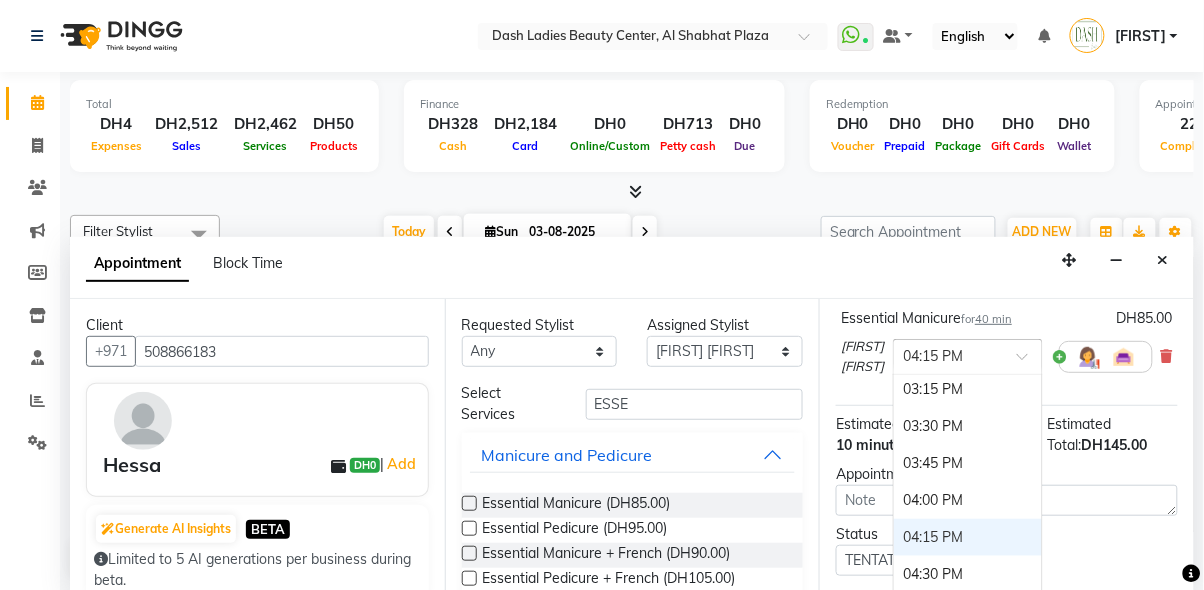 scroll, scrollTop: 778, scrollLeft: 0, axis: vertical 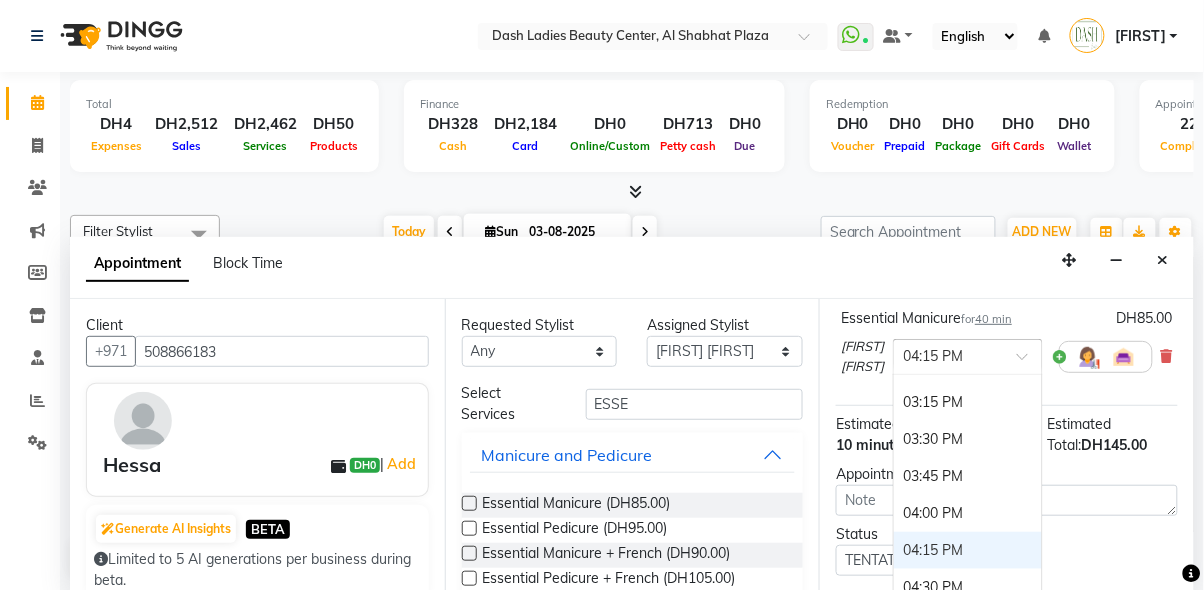 click on "03:45 PM" at bounding box center (968, 476) 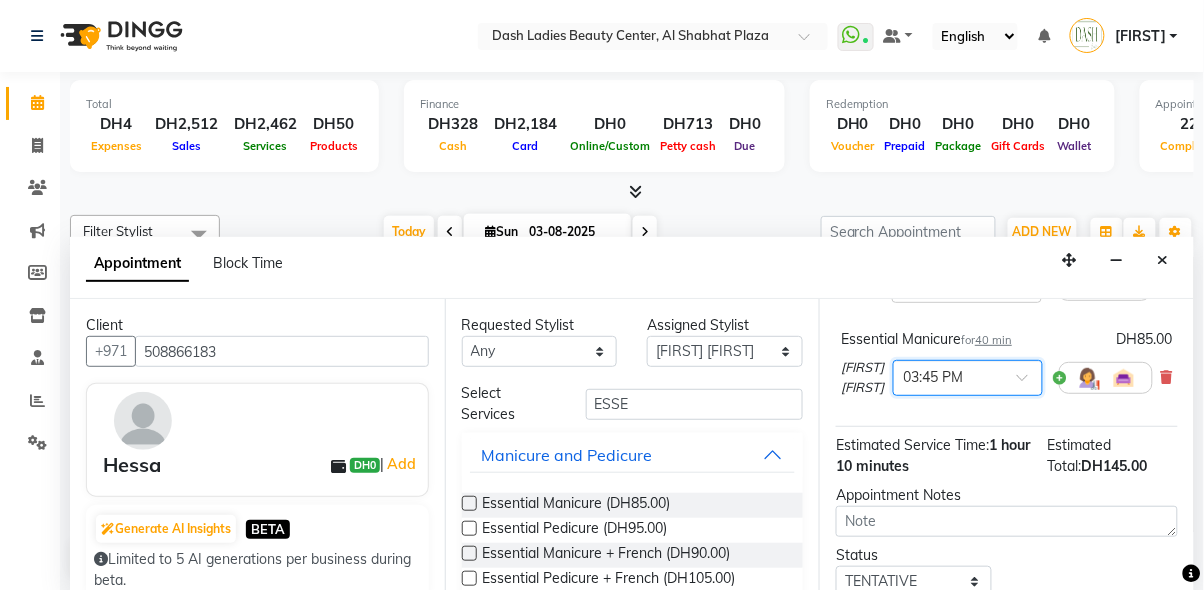 scroll, scrollTop: 350, scrollLeft: 0, axis: vertical 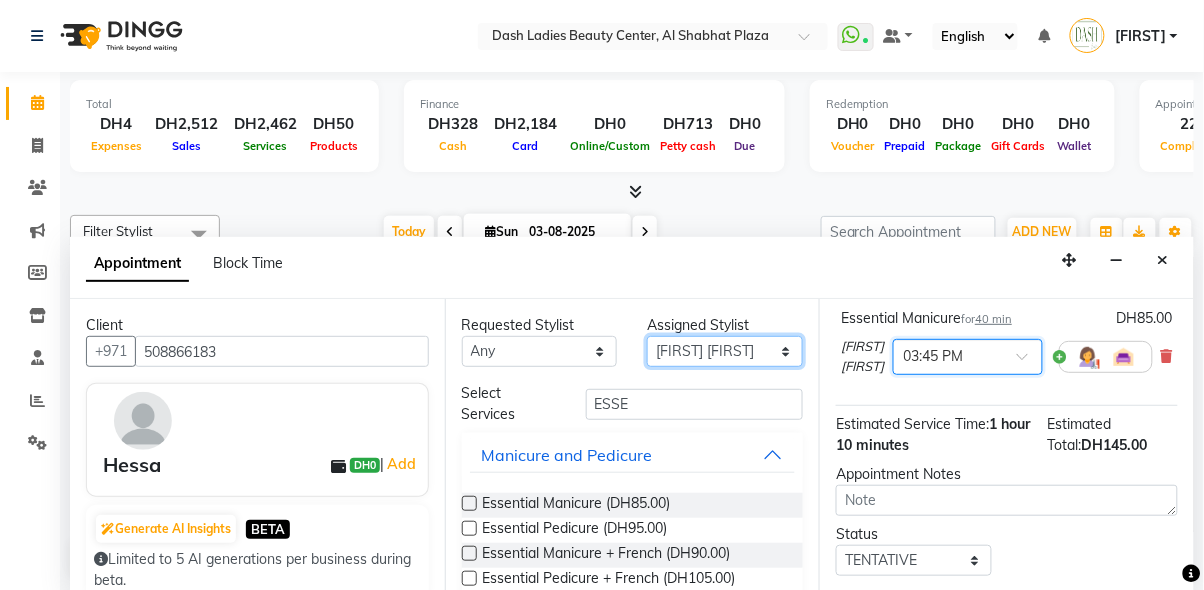 click on "Select Aizel [NAME] [NAME] Bobi Edlyn Flora Grace Janine Jelyn Mariel Maya Nancy Nilam Nita Peace Rose Marie Saman Talina" at bounding box center (725, 351) 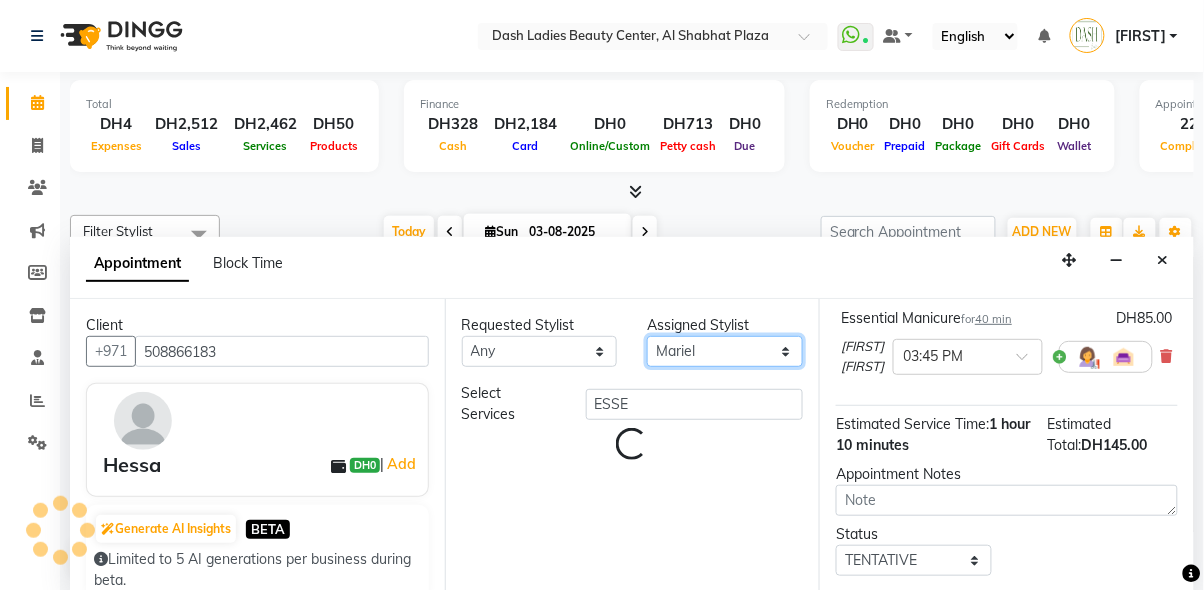 select on "82785" 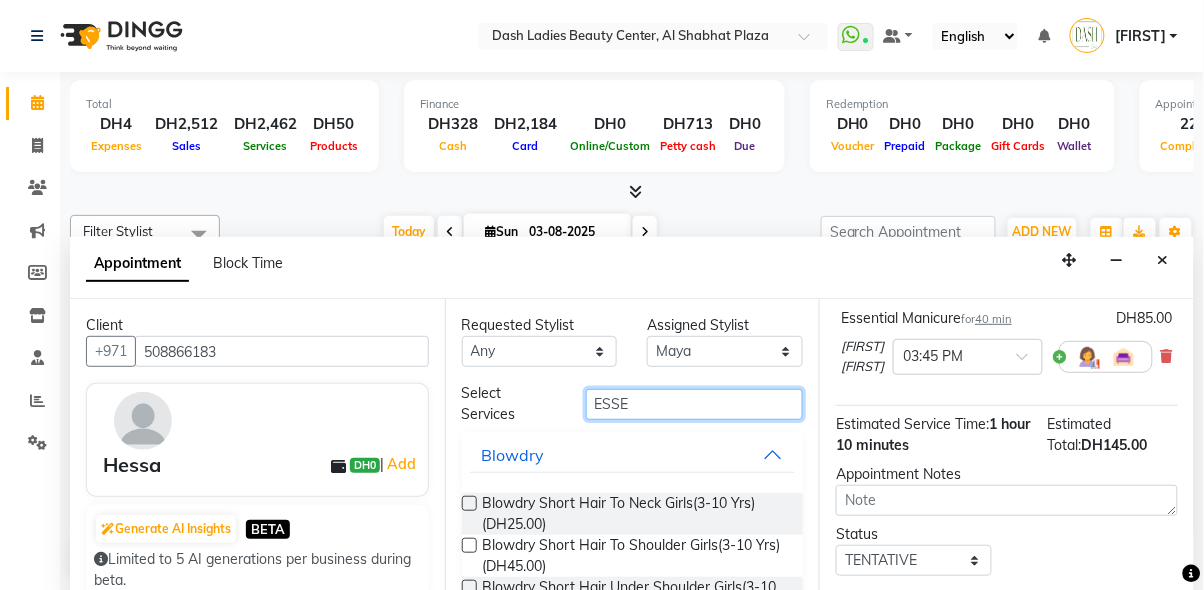 click on "ESSE" at bounding box center (695, 404) 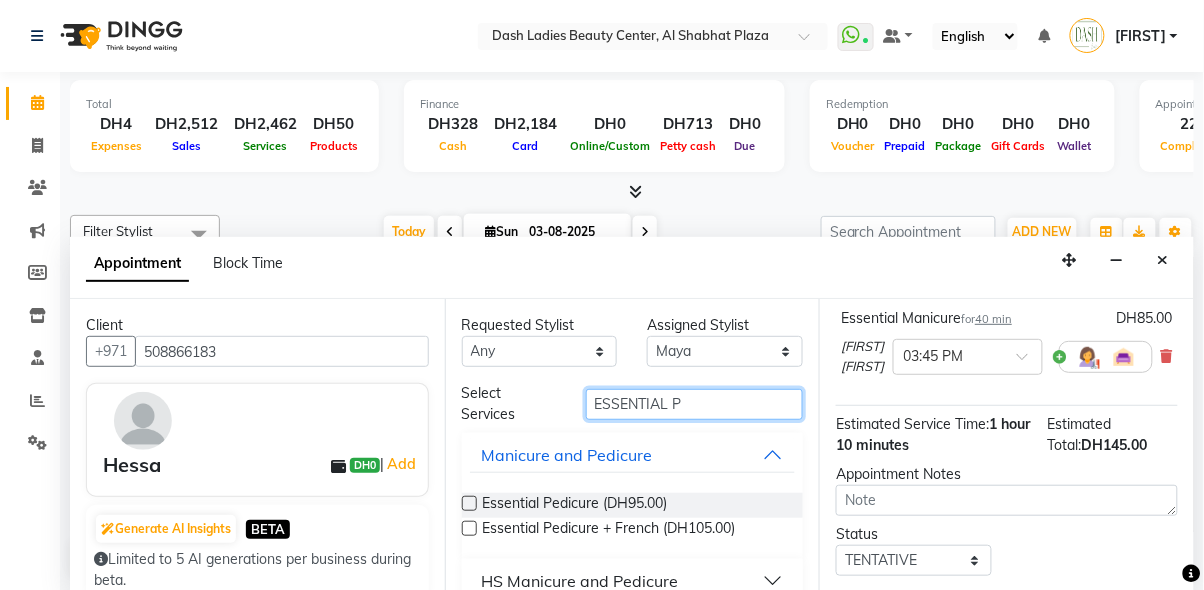 type on "ESSENTIAL P" 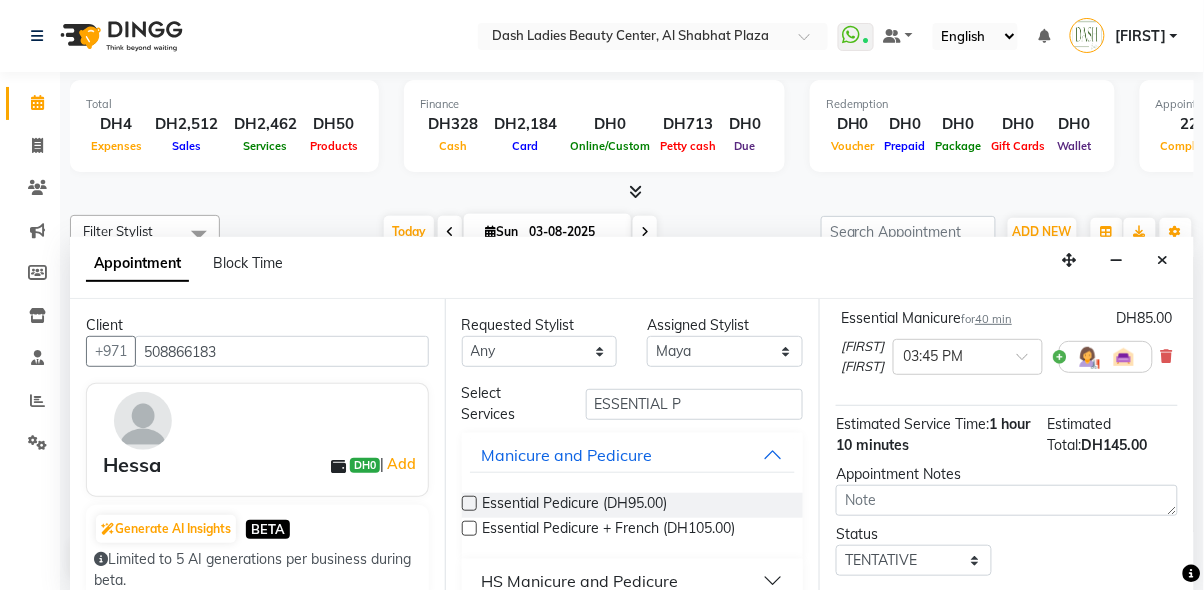 click at bounding box center (469, 503) 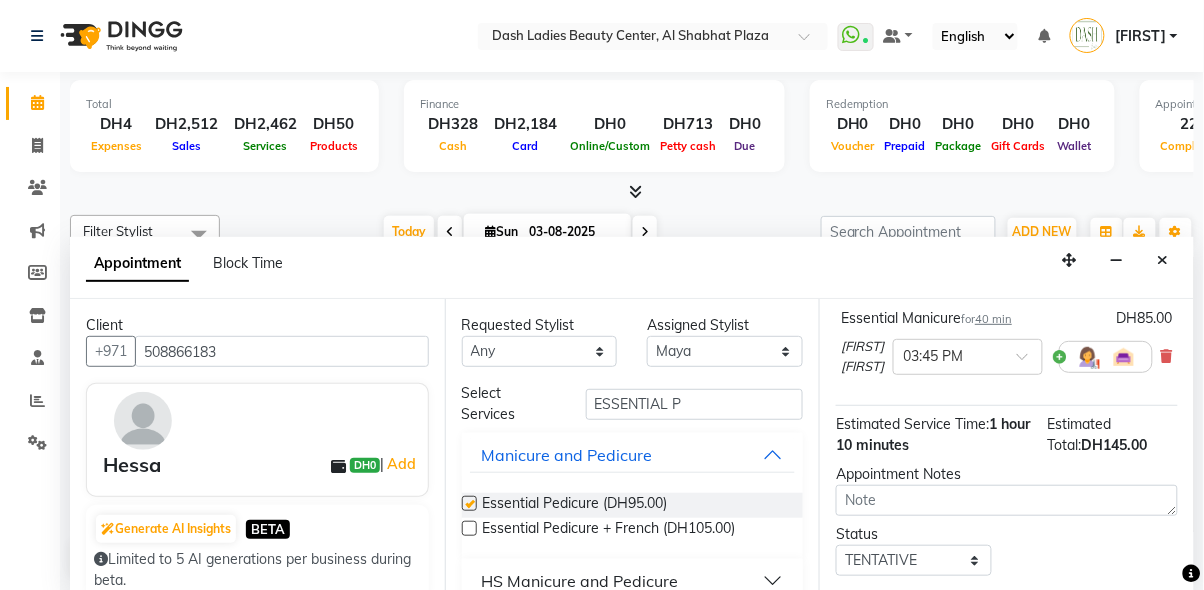 scroll, scrollTop: 329, scrollLeft: 0, axis: vertical 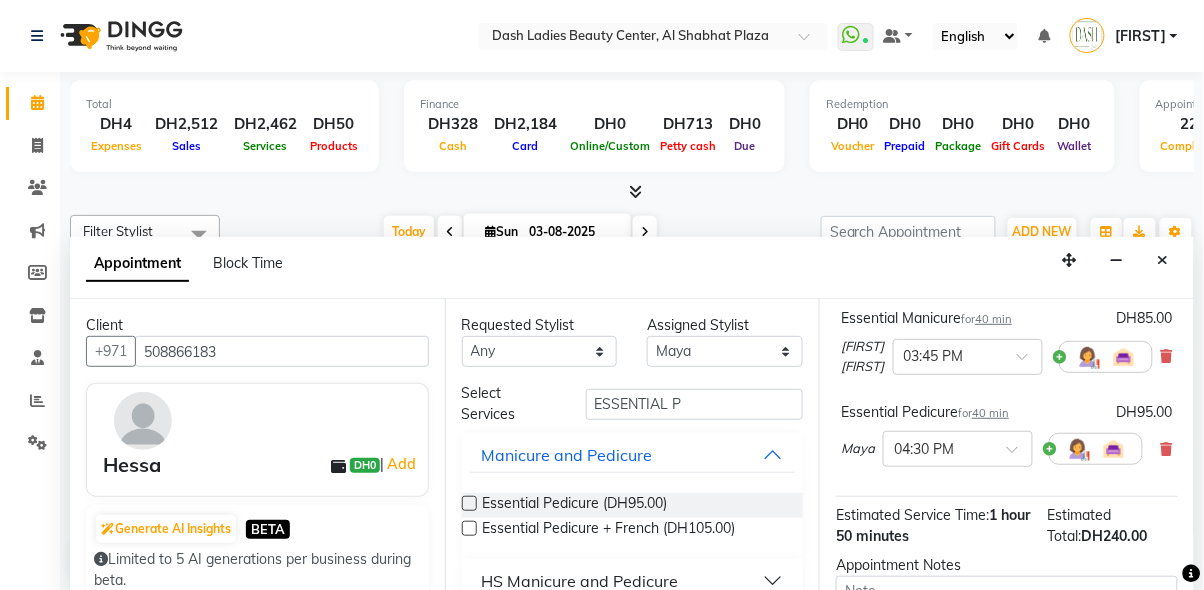 checkbox on "false" 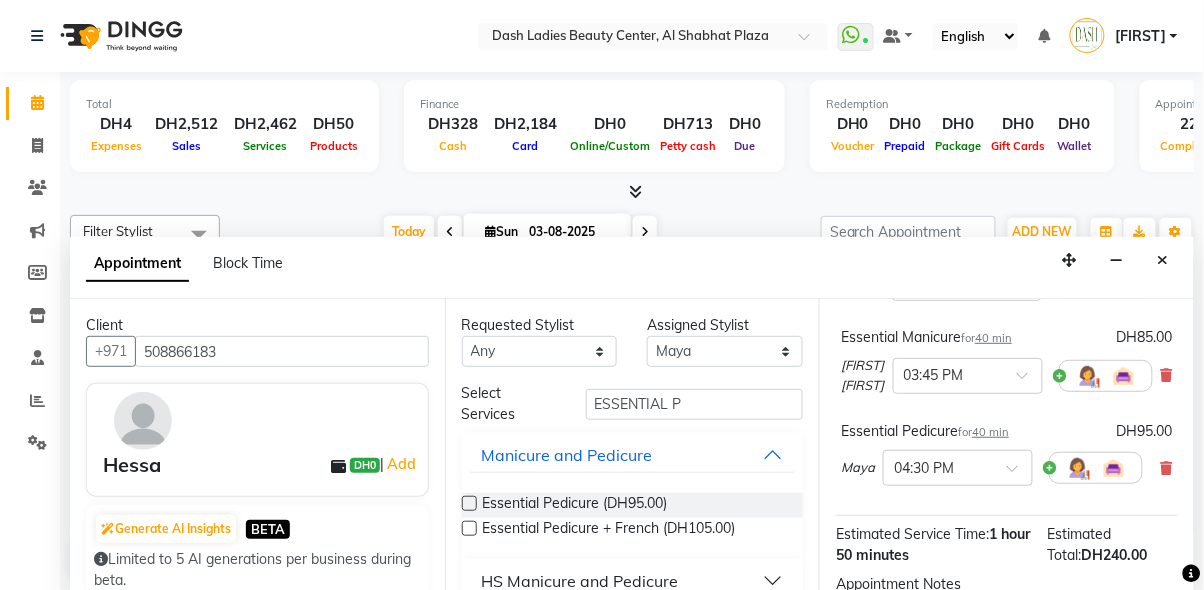 scroll, scrollTop: 301, scrollLeft: 0, axis: vertical 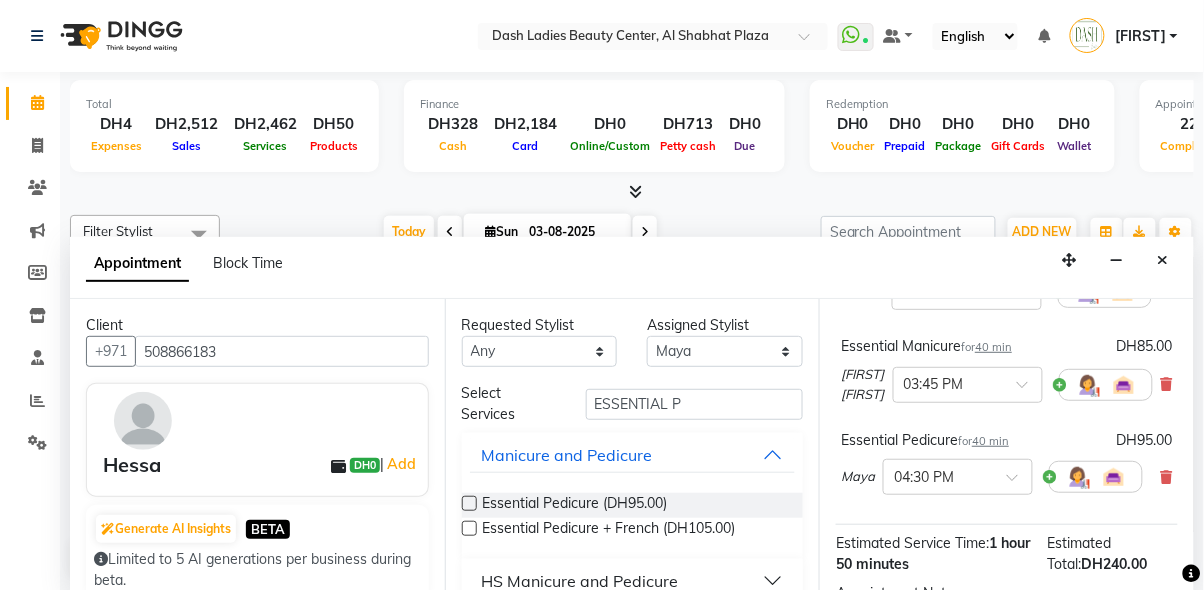 click at bounding box center [938, 475] 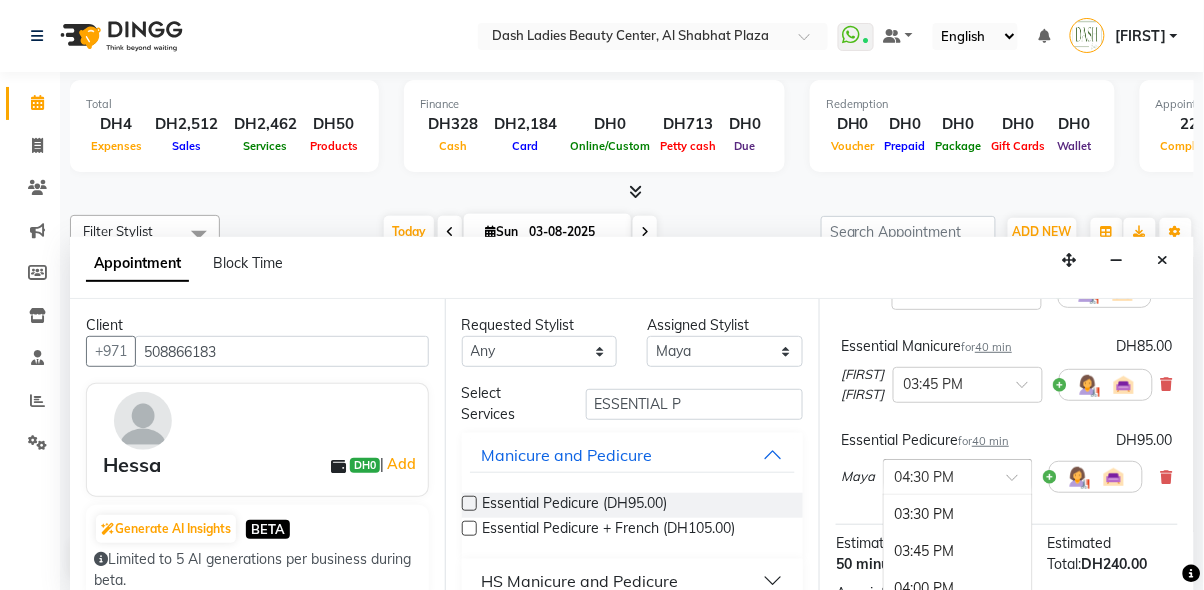 scroll, scrollTop: 816, scrollLeft: 0, axis: vertical 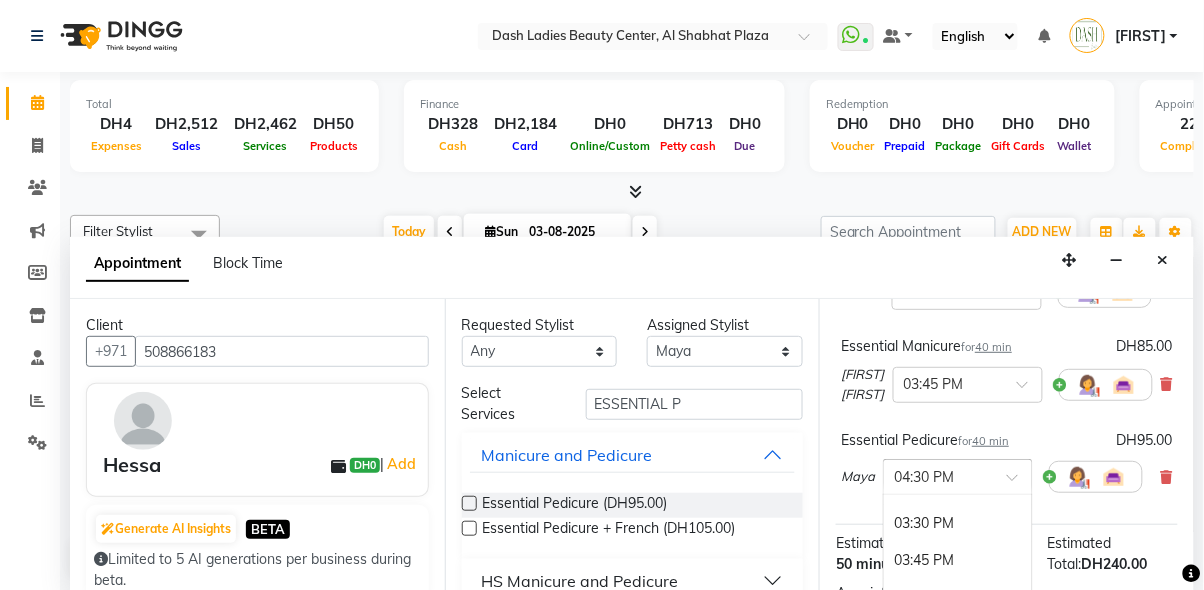 click on "03:45 PM" at bounding box center [958, 560] 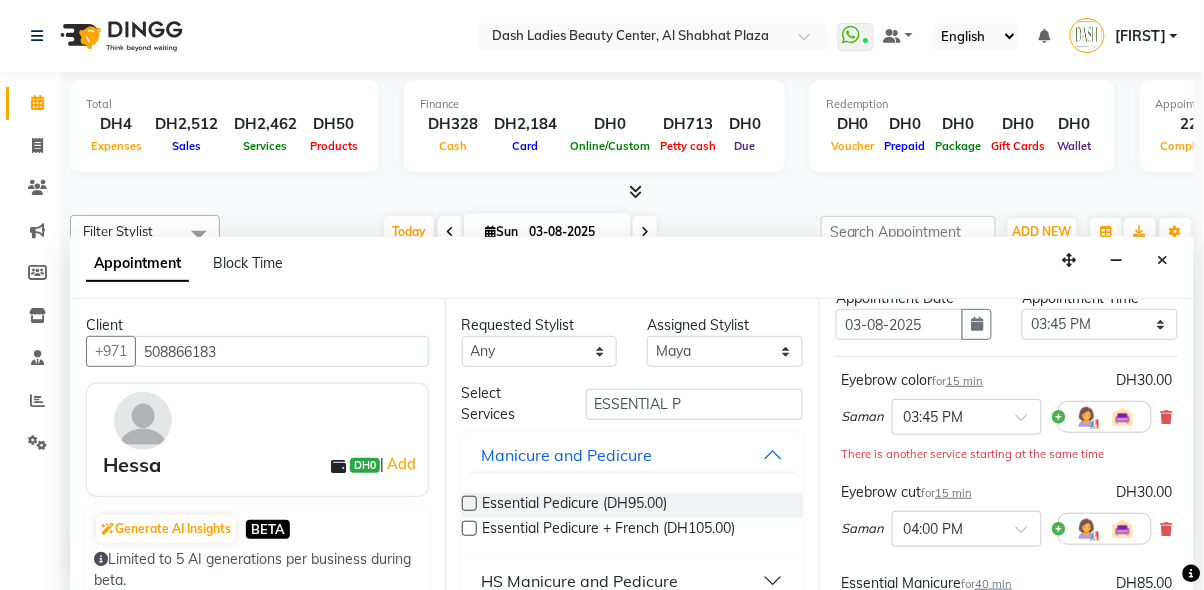 scroll, scrollTop: 76, scrollLeft: 0, axis: vertical 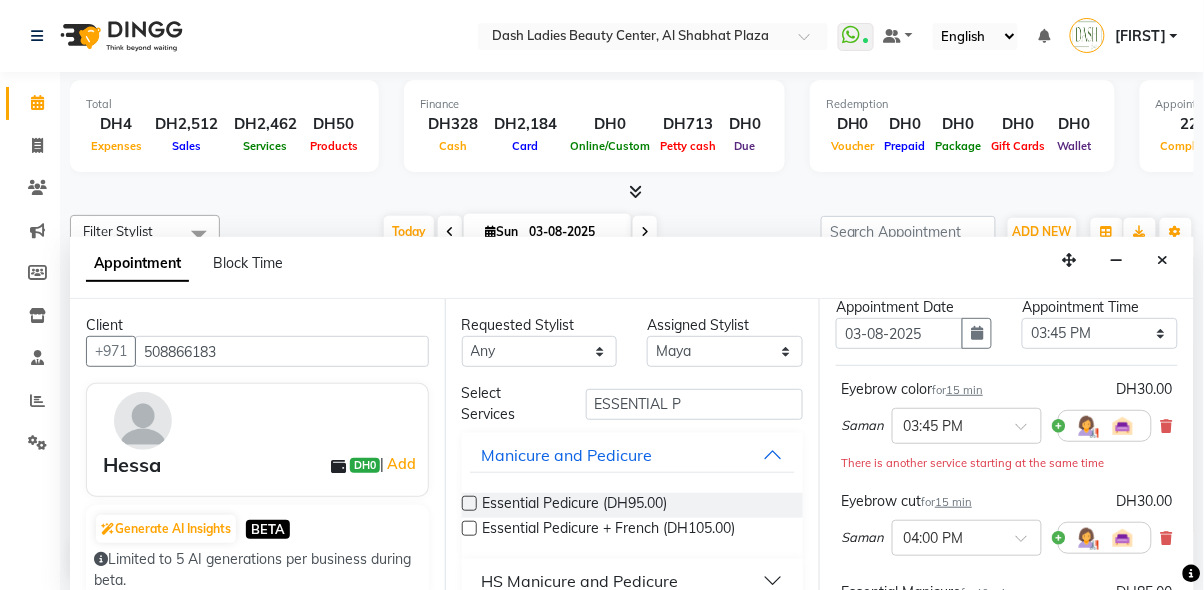 click at bounding box center [947, 424] 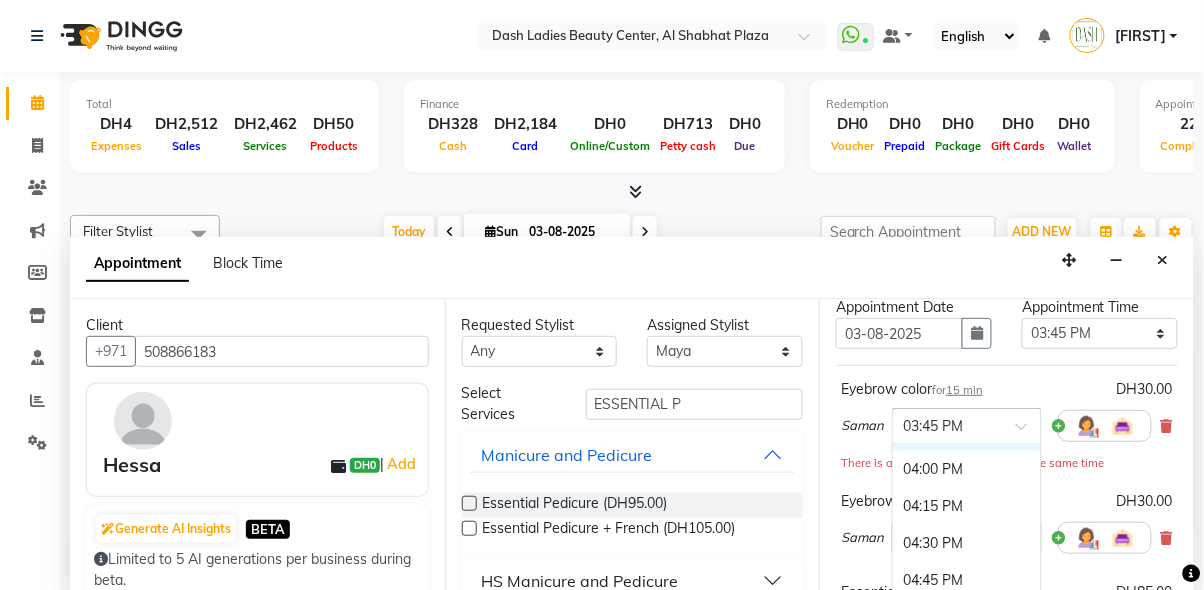 scroll, scrollTop: 880, scrollLeft: 0, axis: vertical 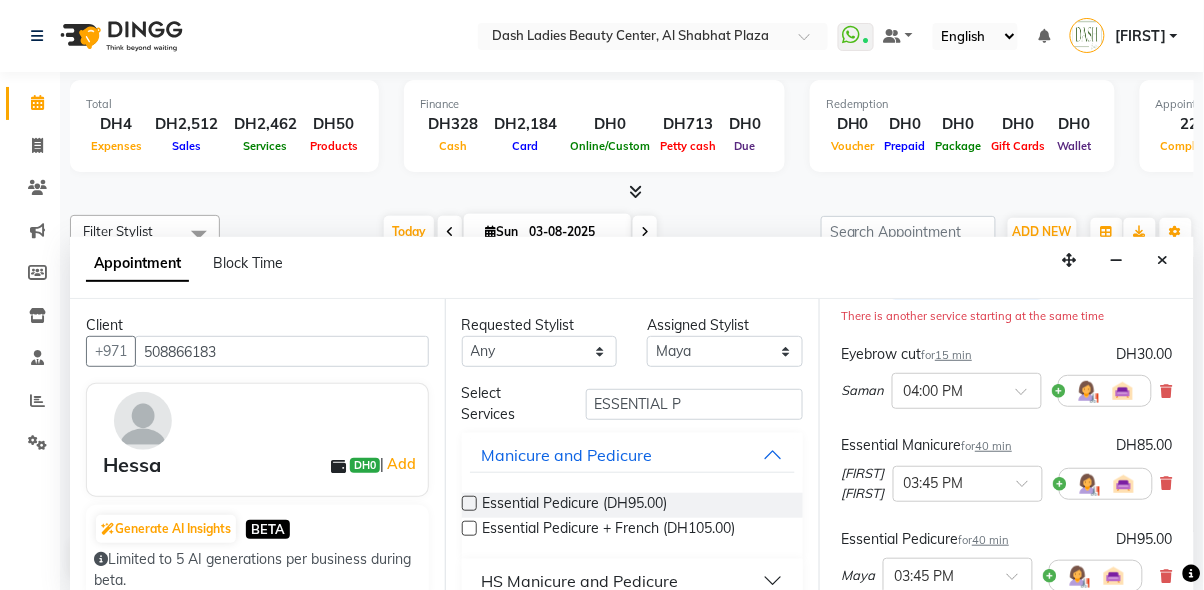 click at bounding box center [1167, 483] 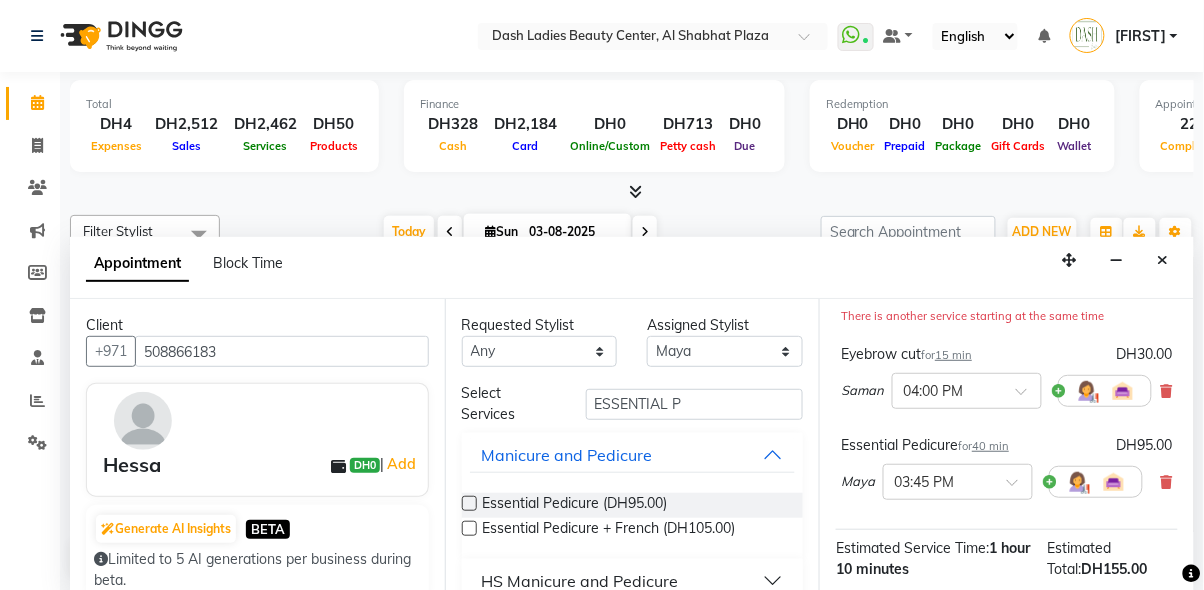 click at bounding box center [1167, 482] 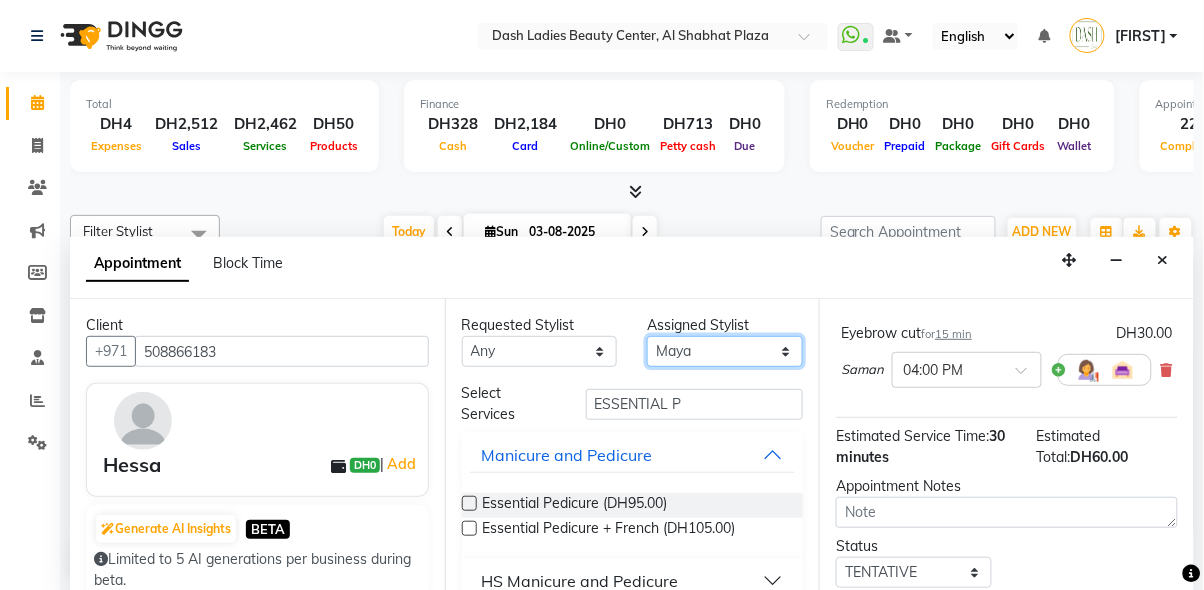 click on "Select Aizel [NAME] [NAME] Bobi Edlyn Flora Grace Janine Jelyn Mariel Maya Nancy Nilam Nita Peace Rose Marie Saman Talina" at bounding box center [725, 351] 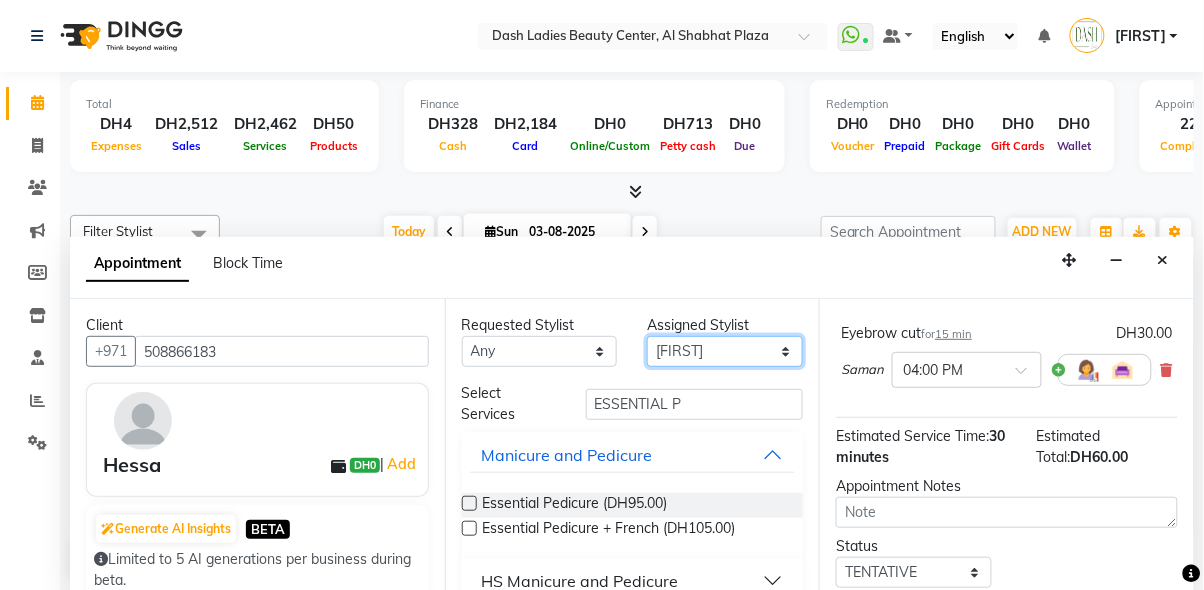 select on "81107" 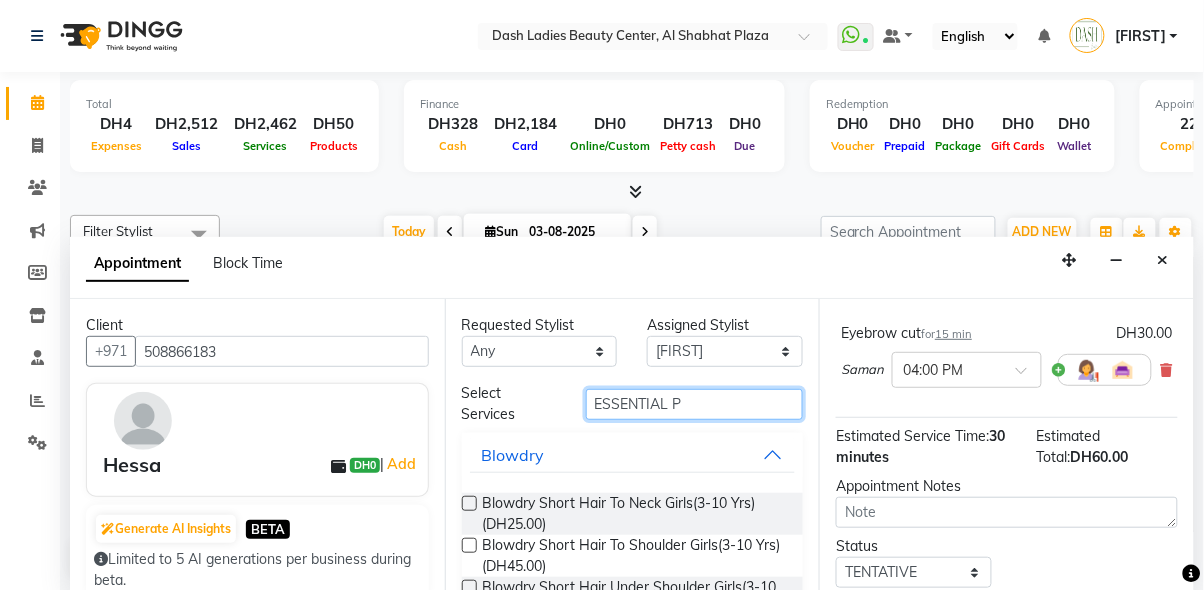 click on "ESSENTIAL P" at bounding box center [695, 404] 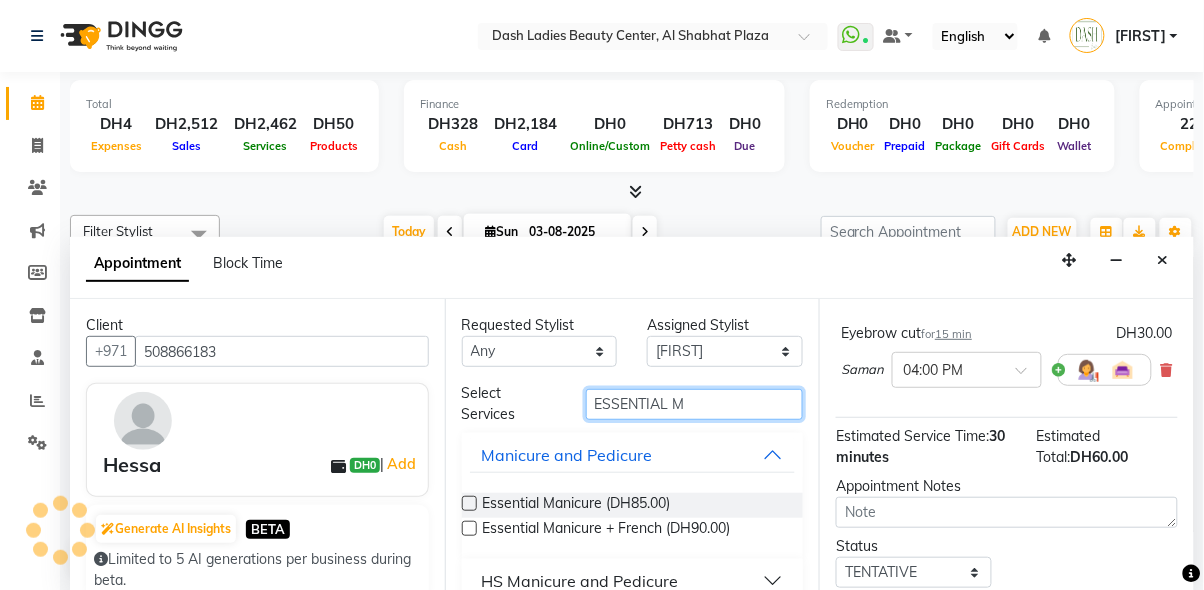 type on "ESSENTIAL M" 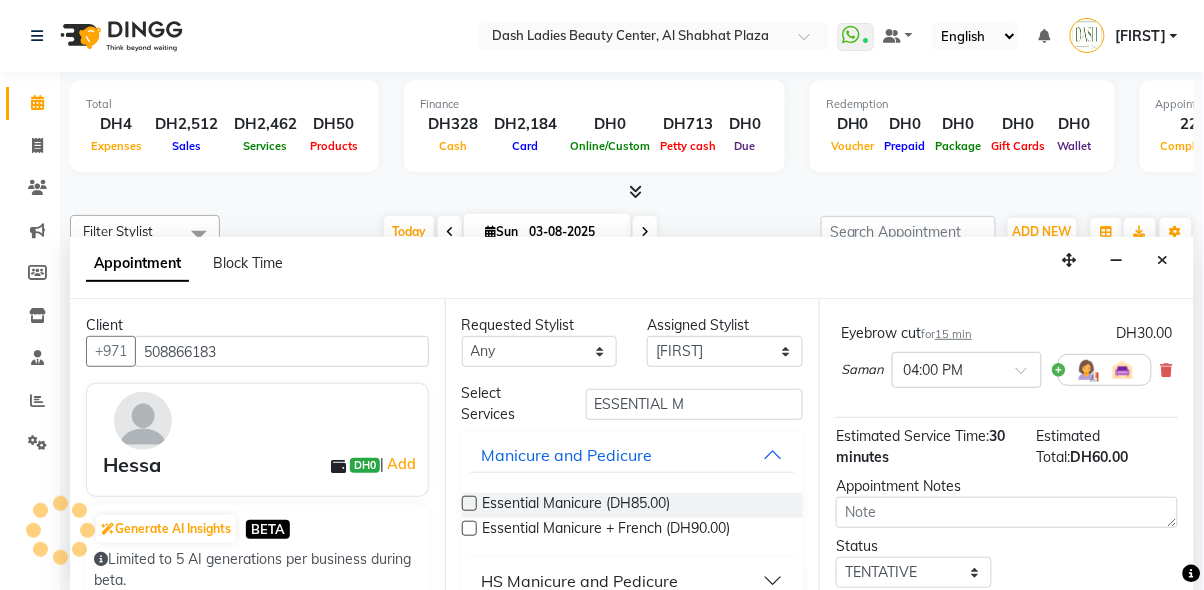 click at bounding box center [469, 503] 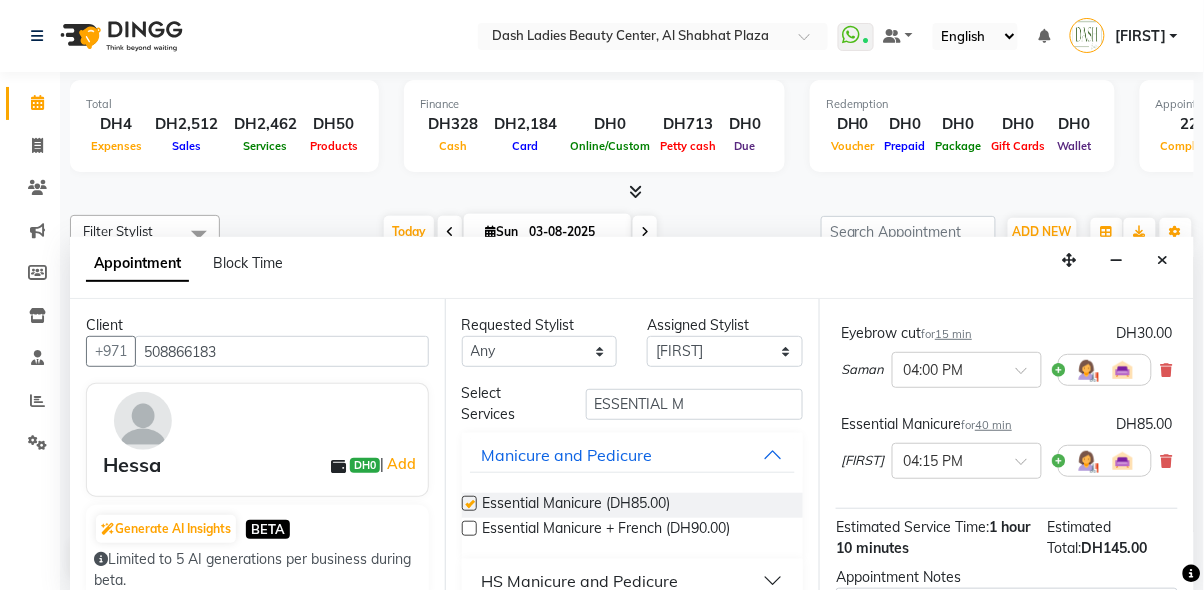 checkbox on "false" 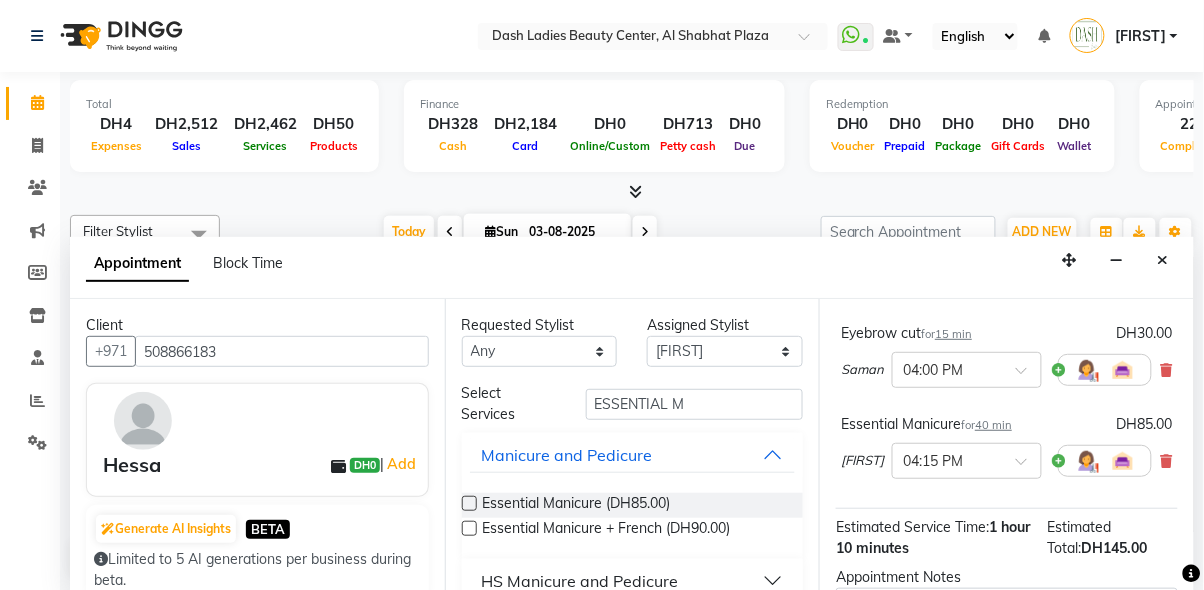 click at bounding box center [947, 459] 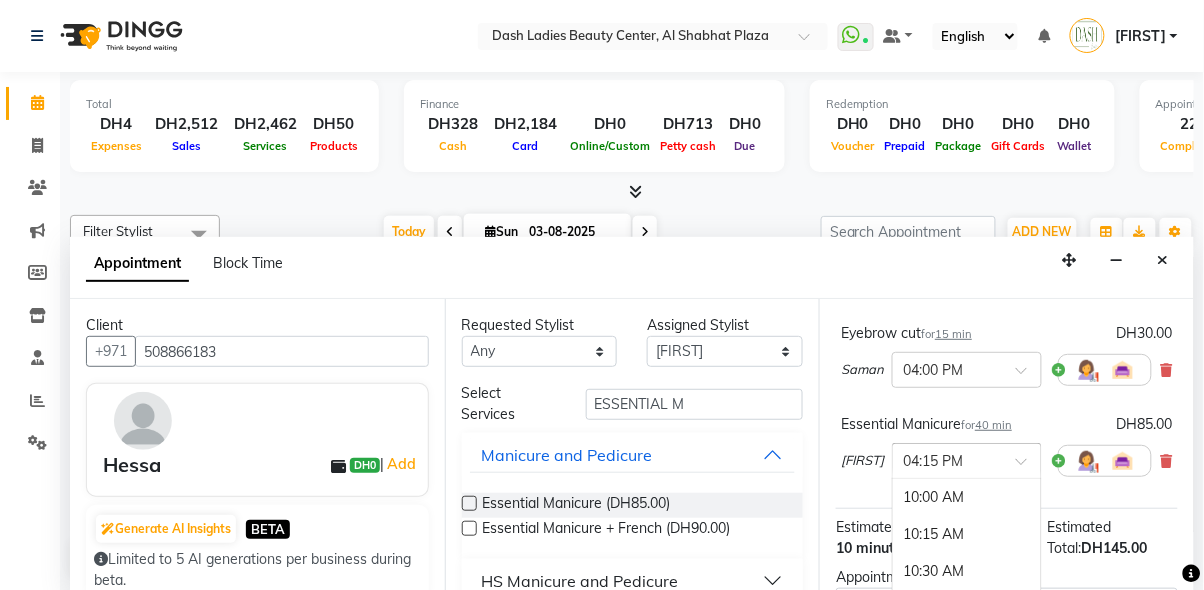 scroll, scrollTop: 933, scrollLeft: 0, axis: vertical 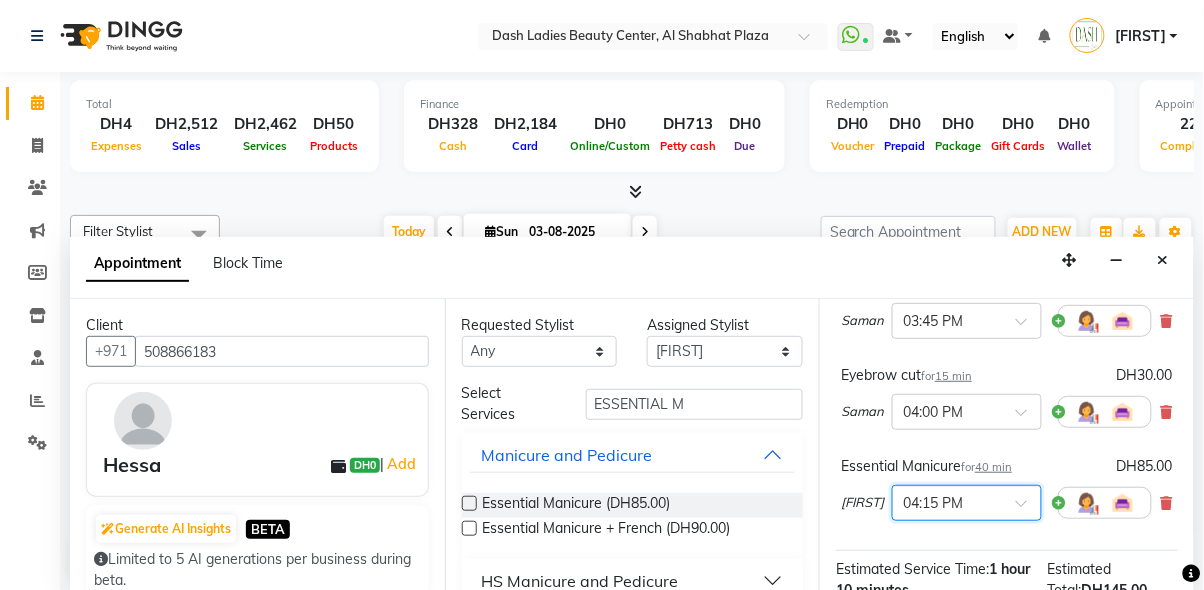 click at bounding box center [947, 501] 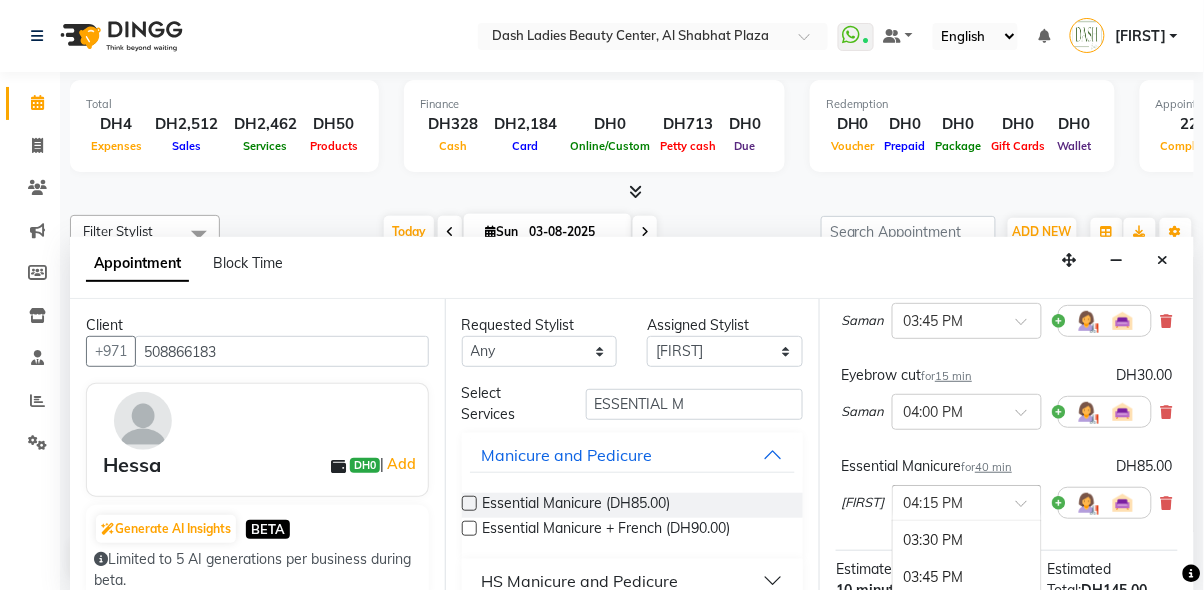 scroll, scrollTop: 819, scrollLeft: 0, axis: vertical 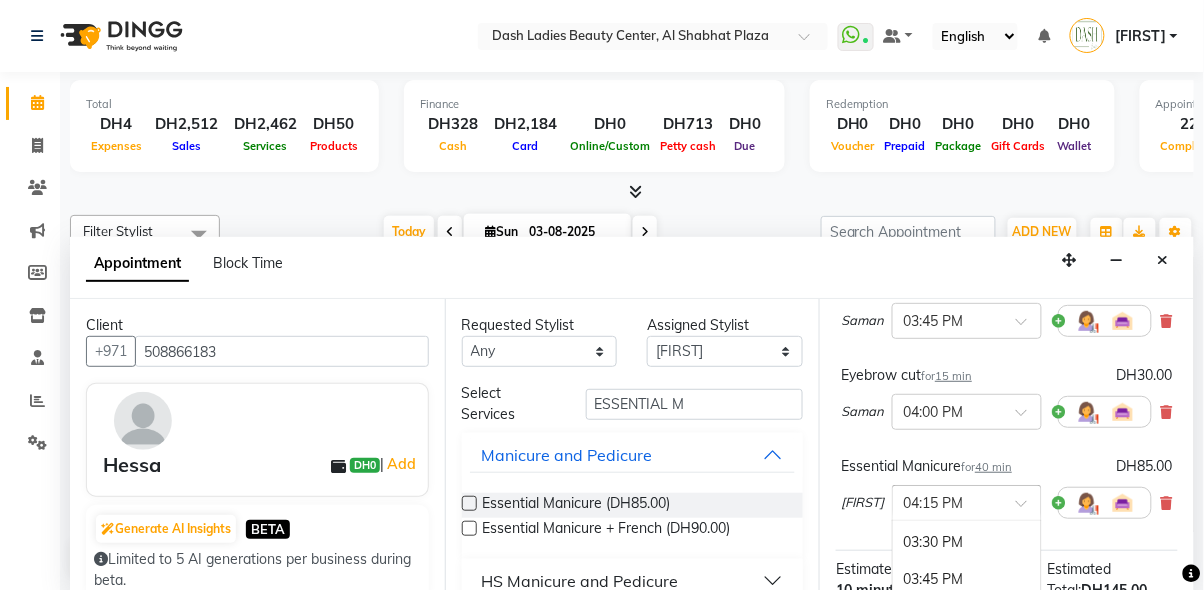 click on "03:45 PM" at bounding box center [967, 579] 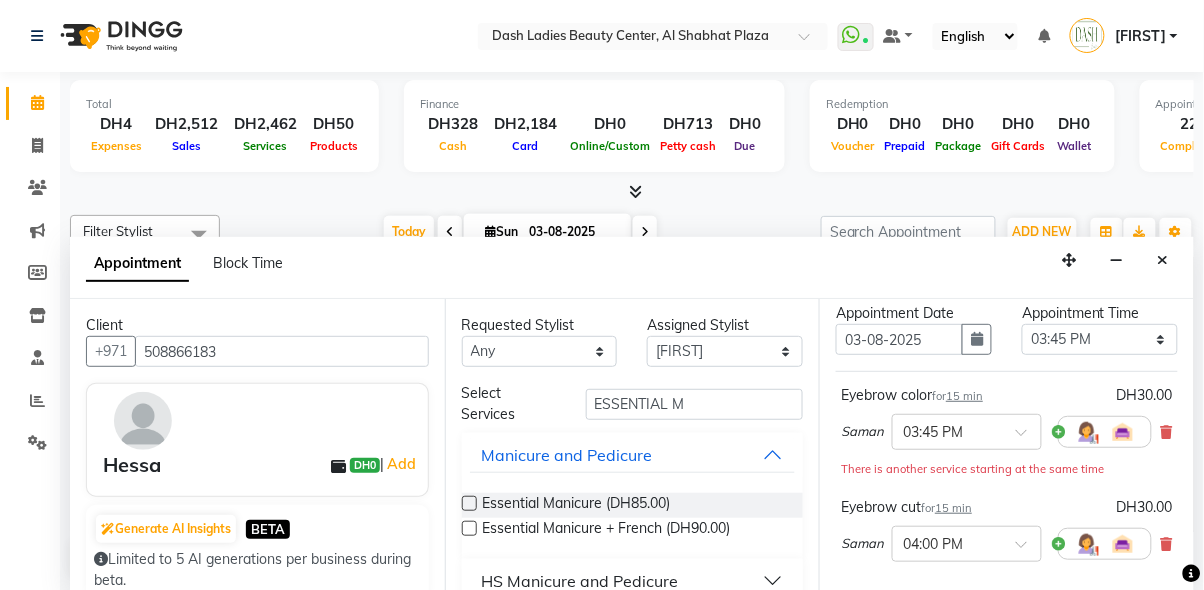 scroll, scrollTop: 63, scrollLeft: 0, axis: vertical 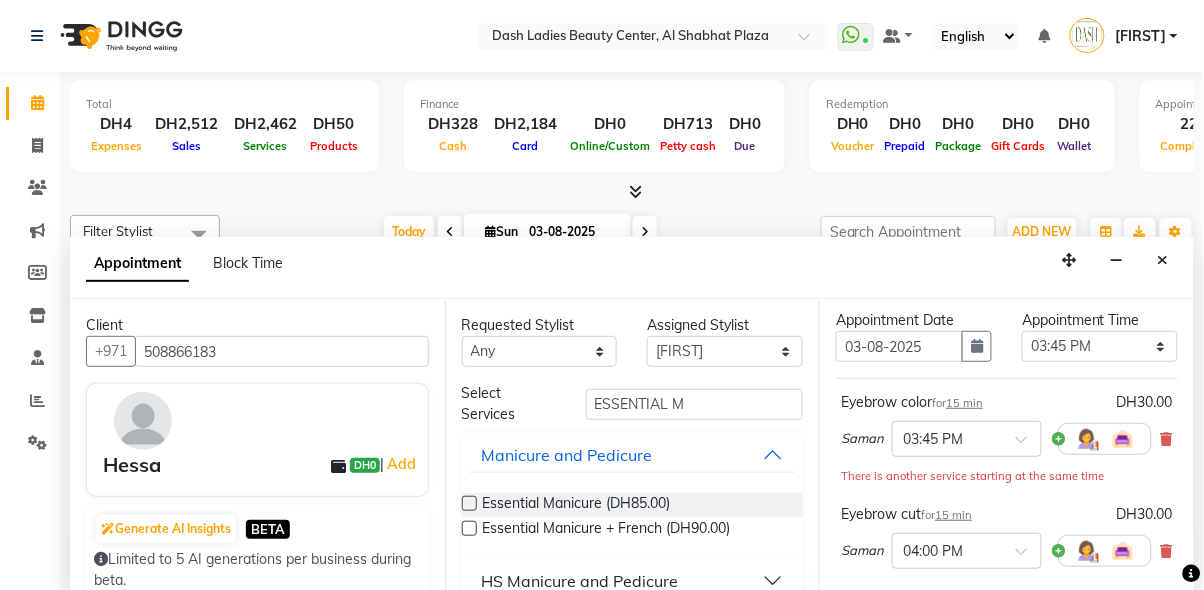 click at bounding box center [947, 437] 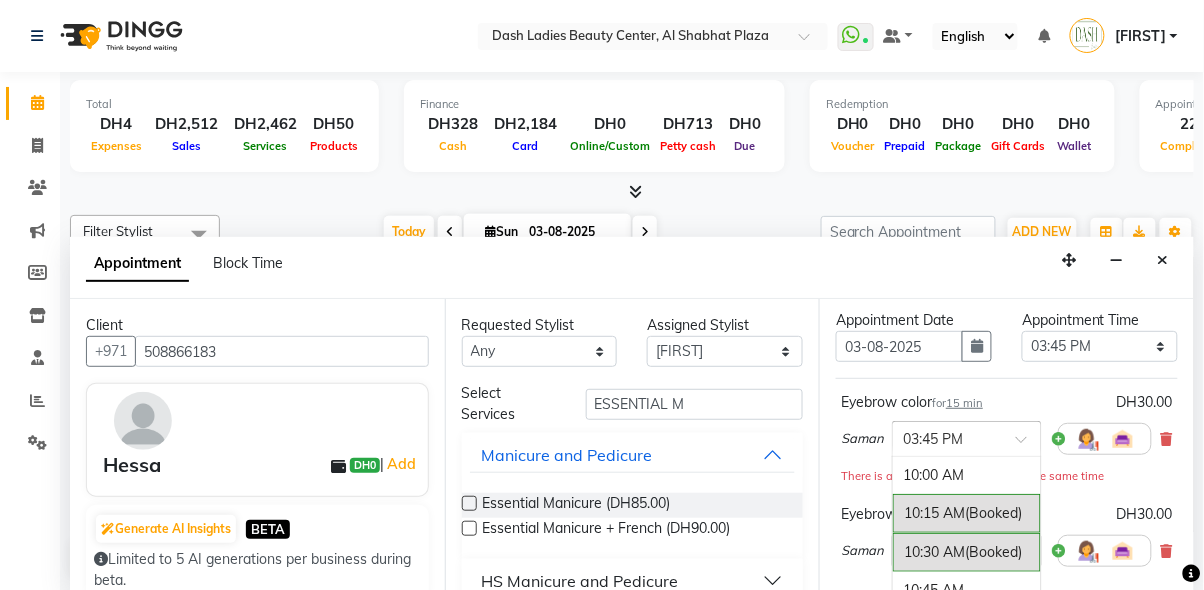scroll, scrollTop: 860, scrollLeft: 0, axis: vertical 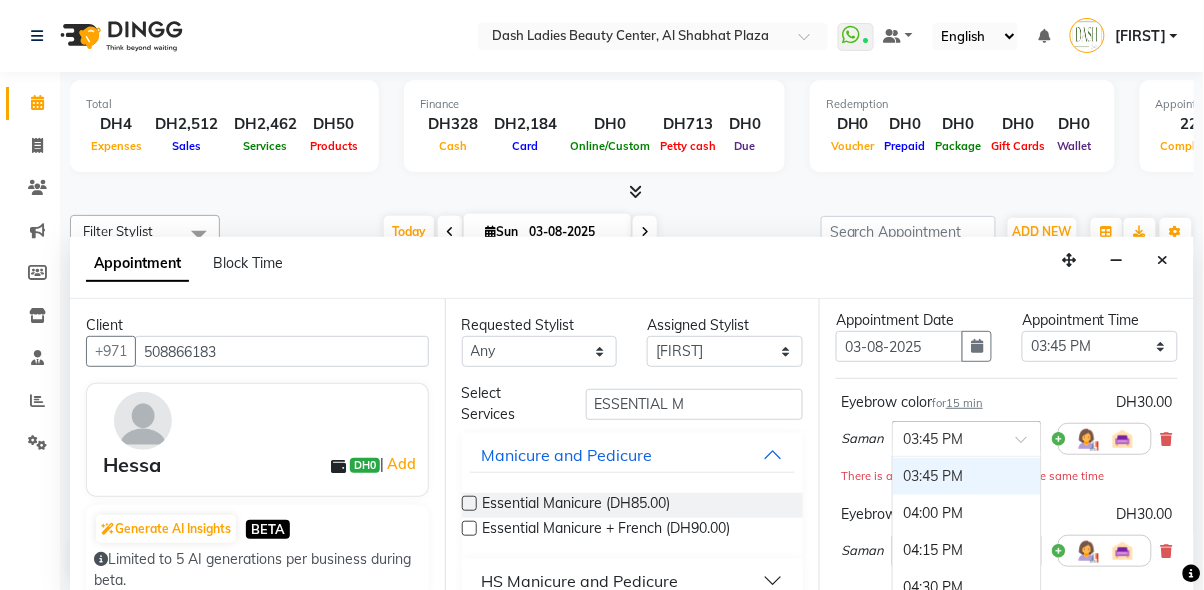 click on "04:30 PM" at bounding box center [967, 587] 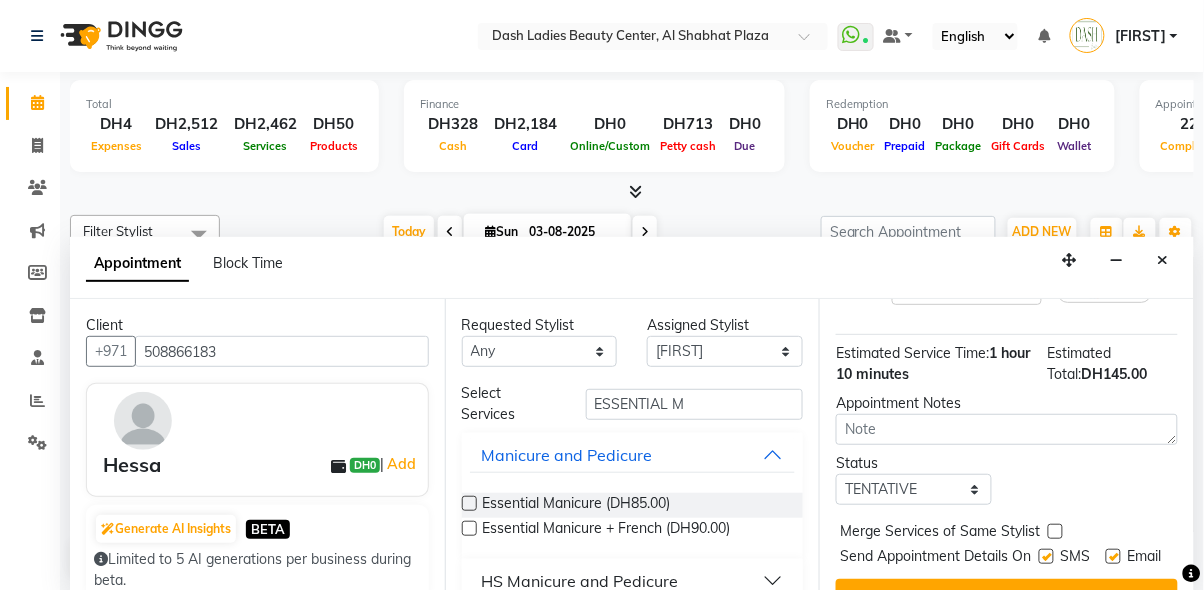 scroll, scrollTop: 396, scrollLeft: 0, axis: vertical 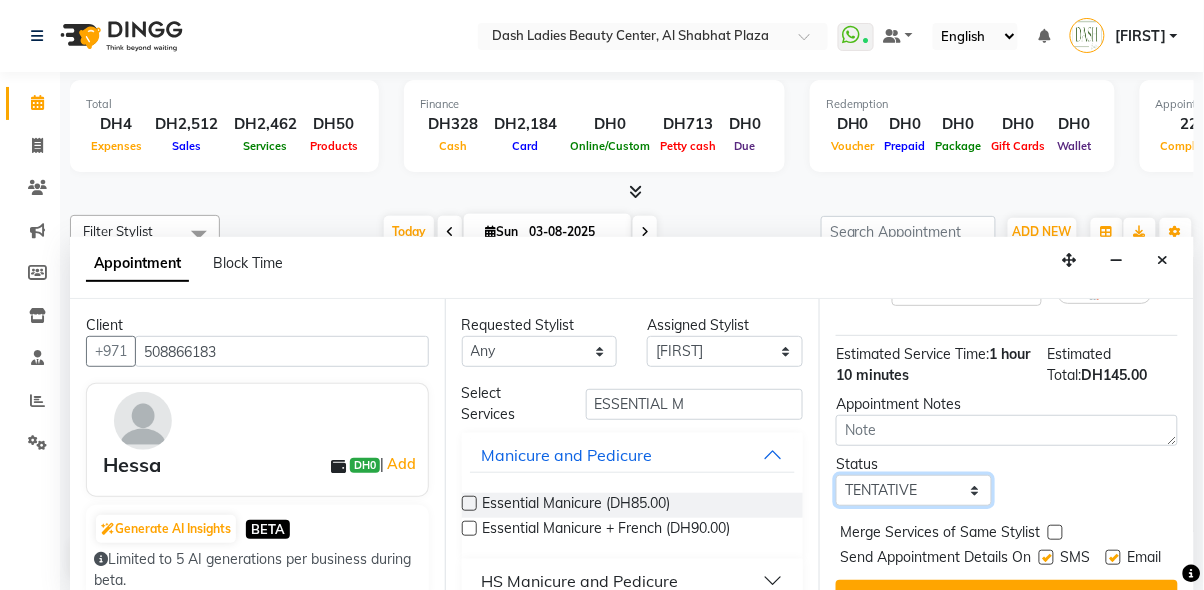 click on "Select TENTATIVE CONFIRM CHECK-IN UPCOMING" at bounding box center [914, 490] 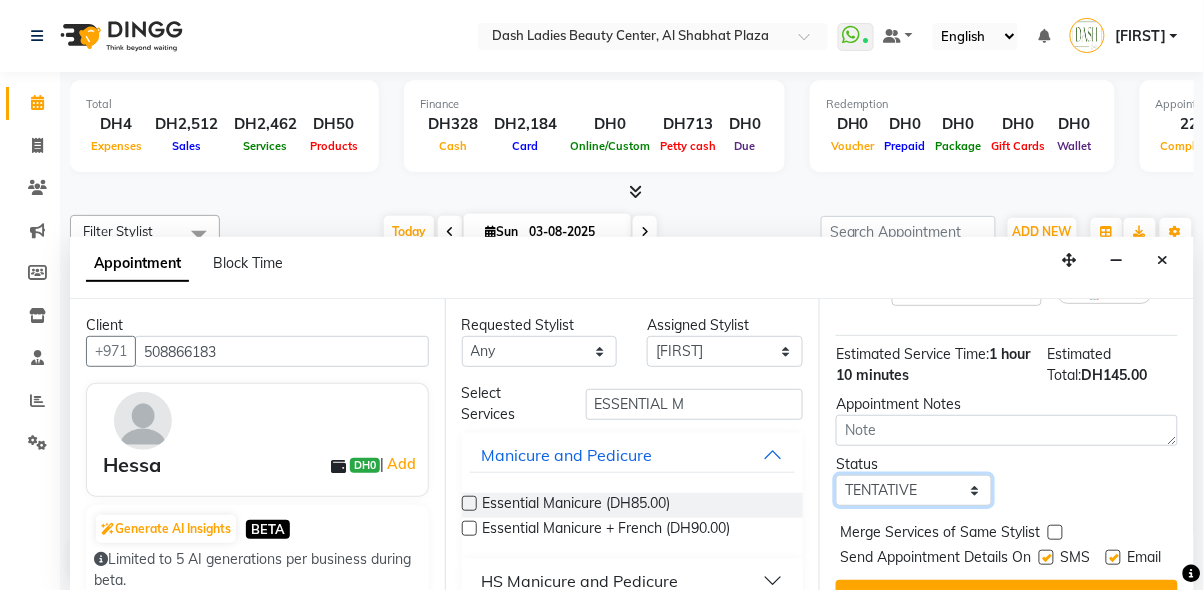 select on "check-in" 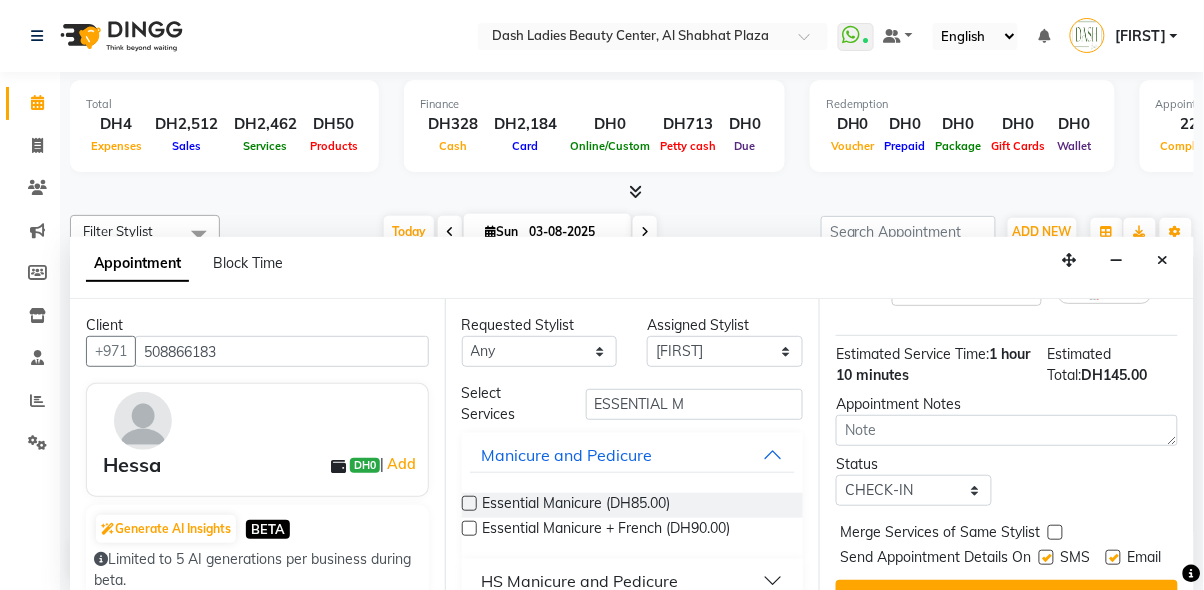 click at bounding box center (1055, 532) 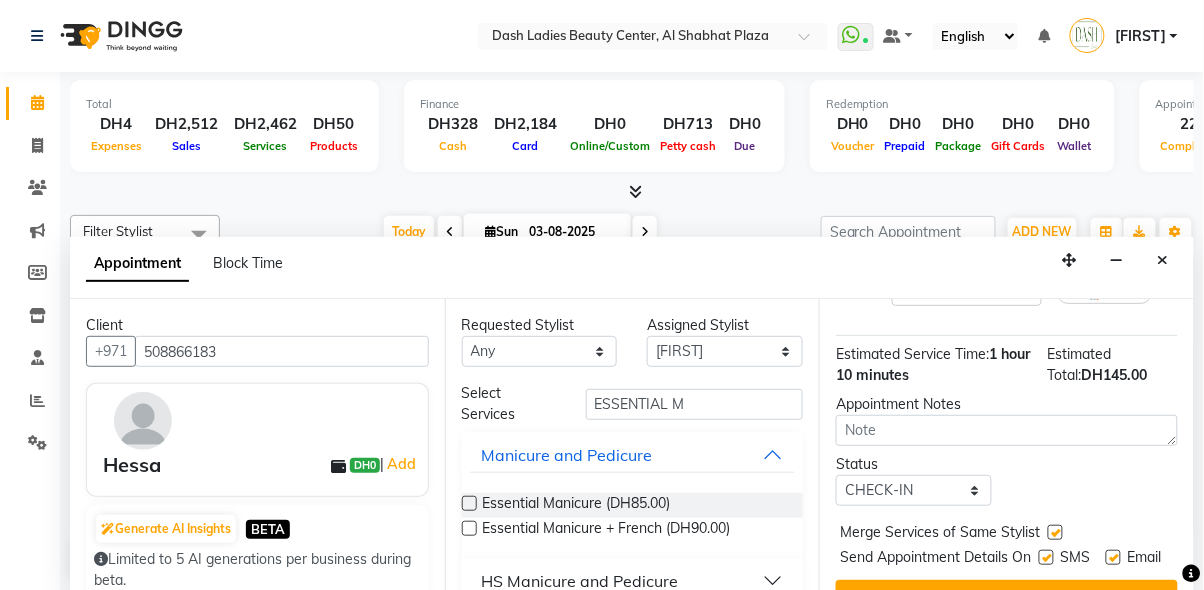 click at bounding box center [1046, 557] 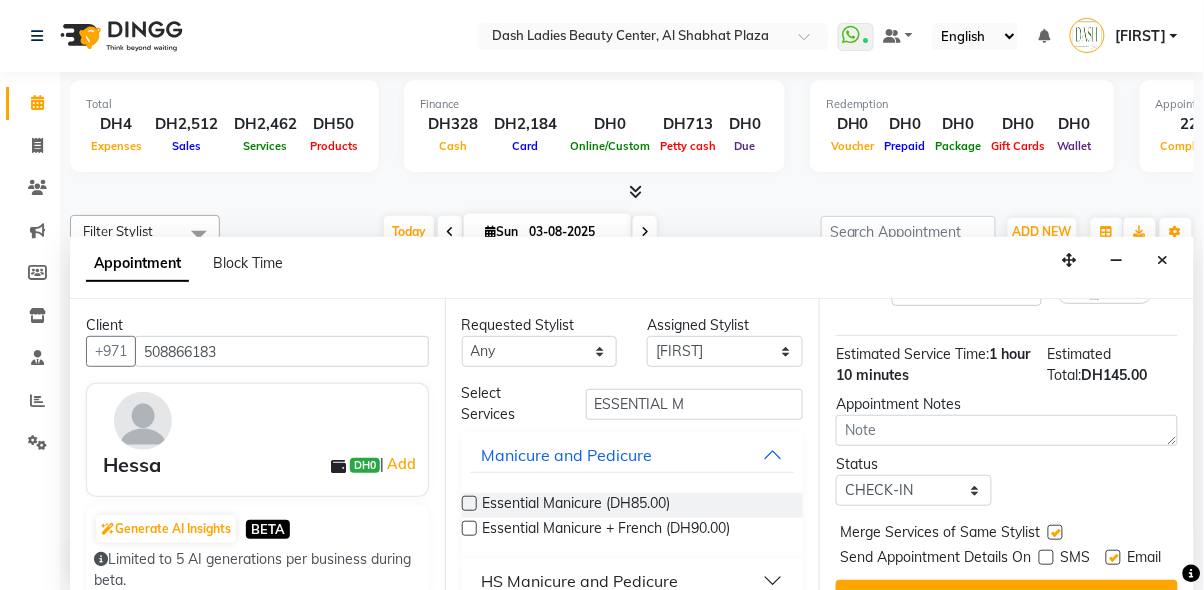 click at bounding box center [1113, 557] 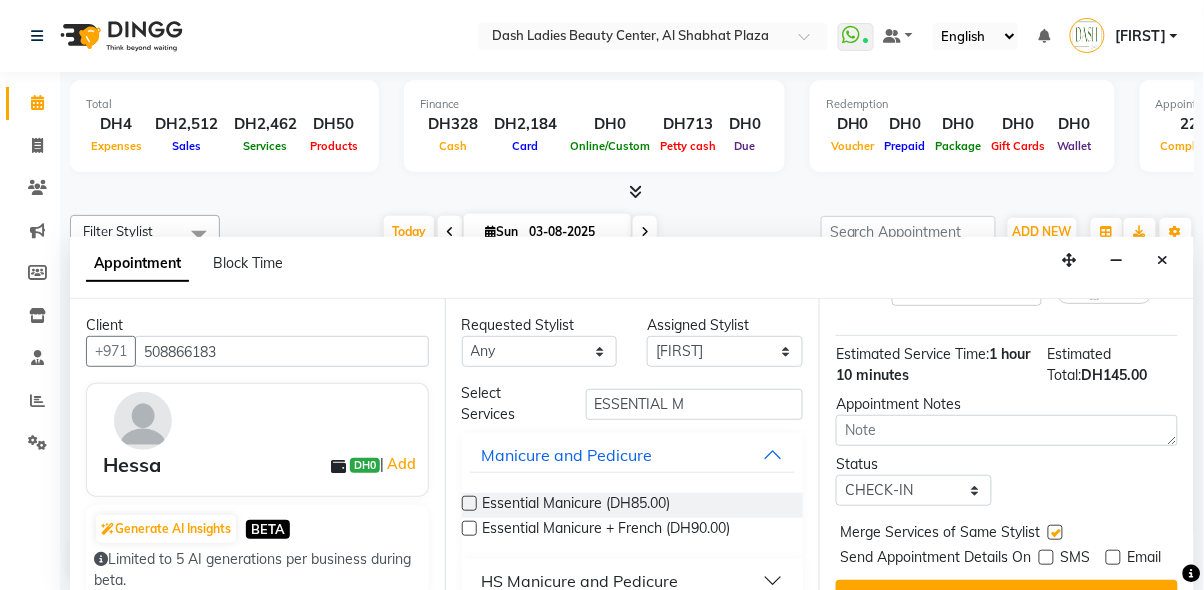 click on "Book" at bounding box center [1007, 598] 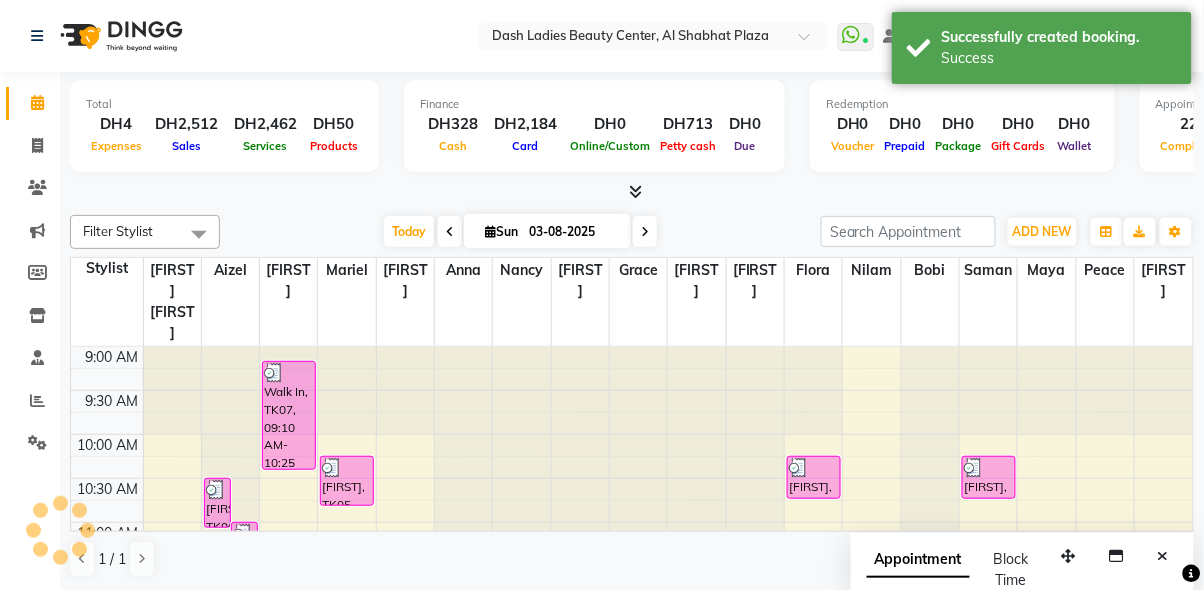 scroll, scrollTop: 0, scrollLeft: 0, axis: both 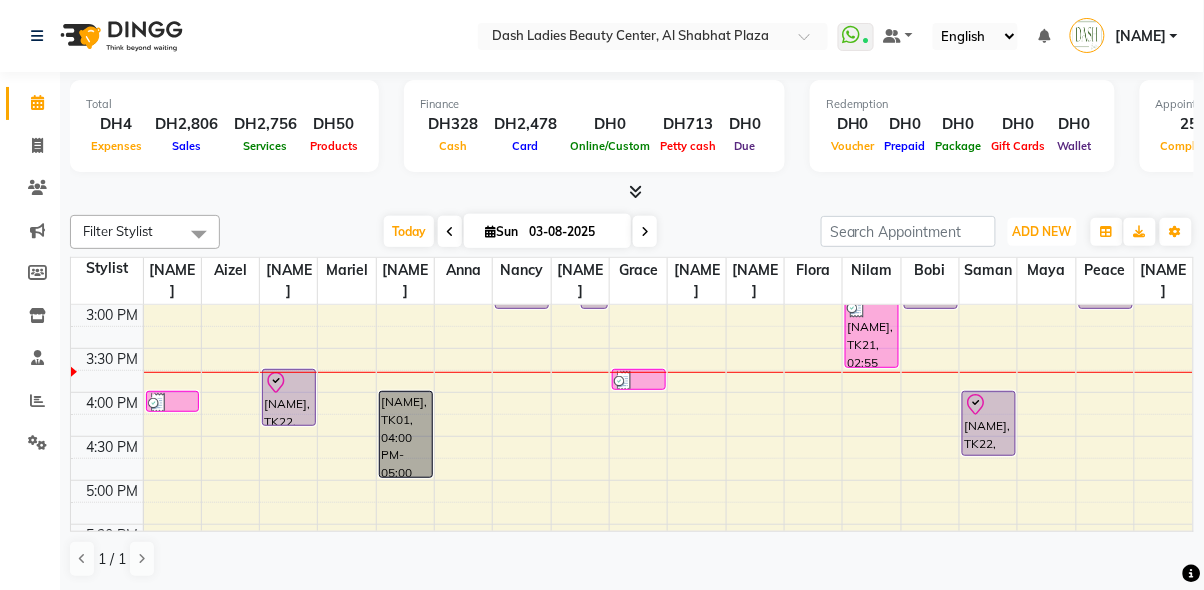 click on "ADD NEW" at bounding box center (1042, 231) 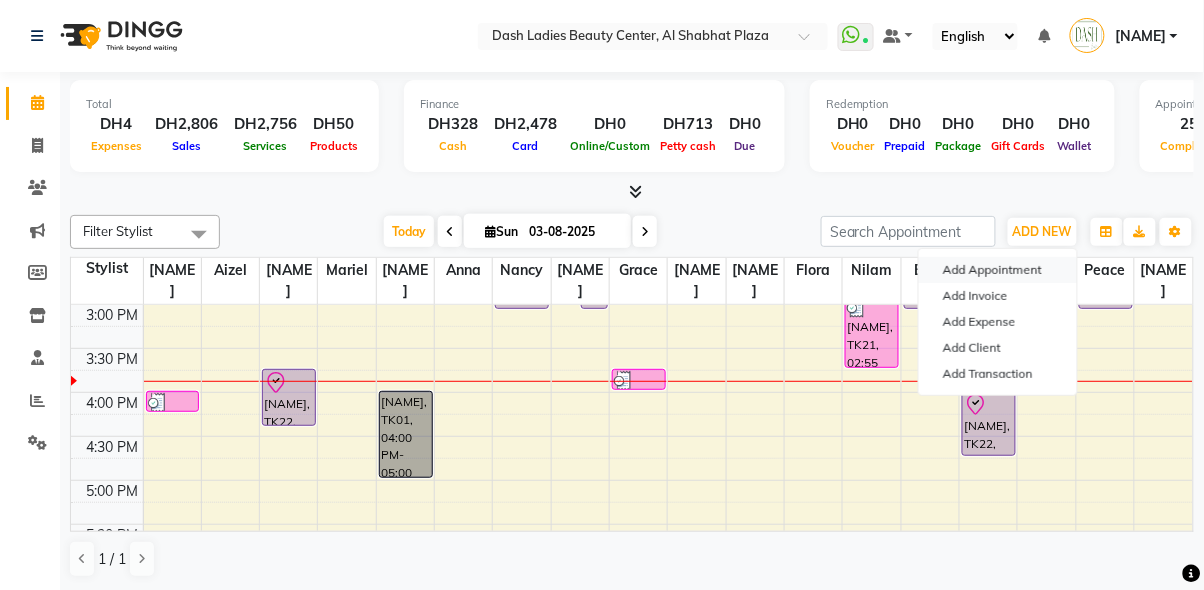 click on "Add Appointment" at bounding box center (998, 270) 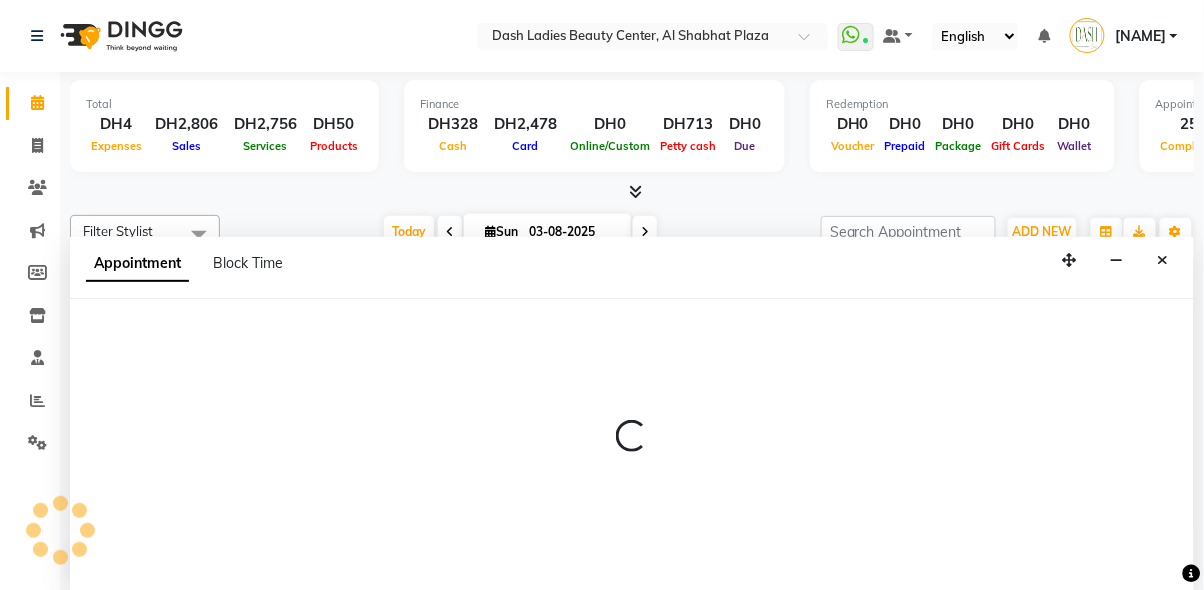 scroll, scrollTop: 0, scrollLeft: 0, axis: both 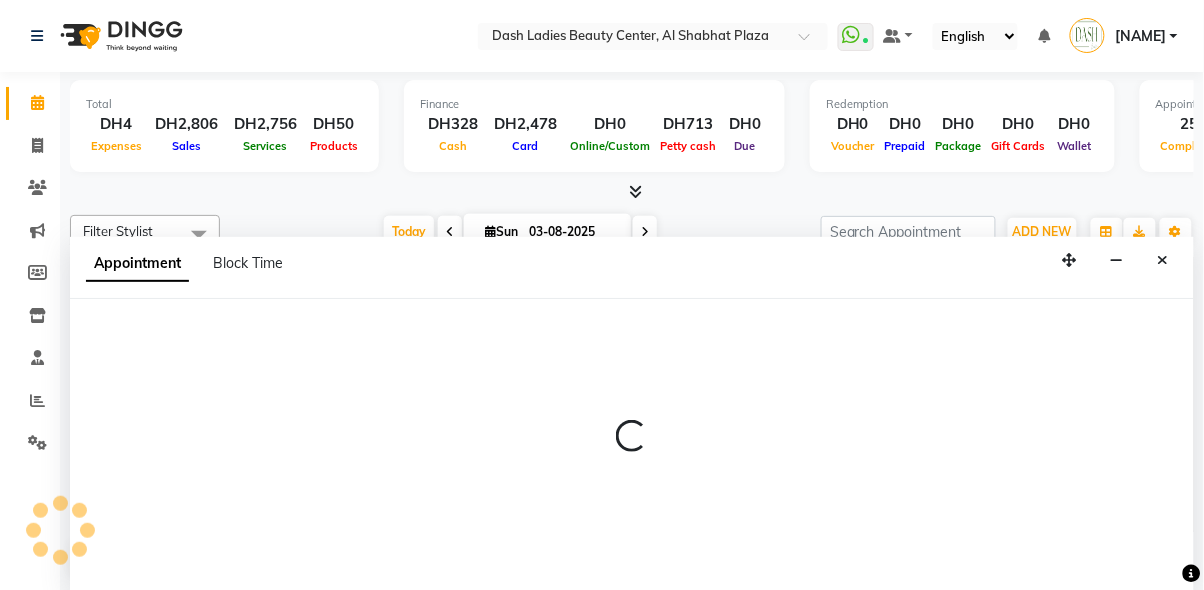 select on "tentative" 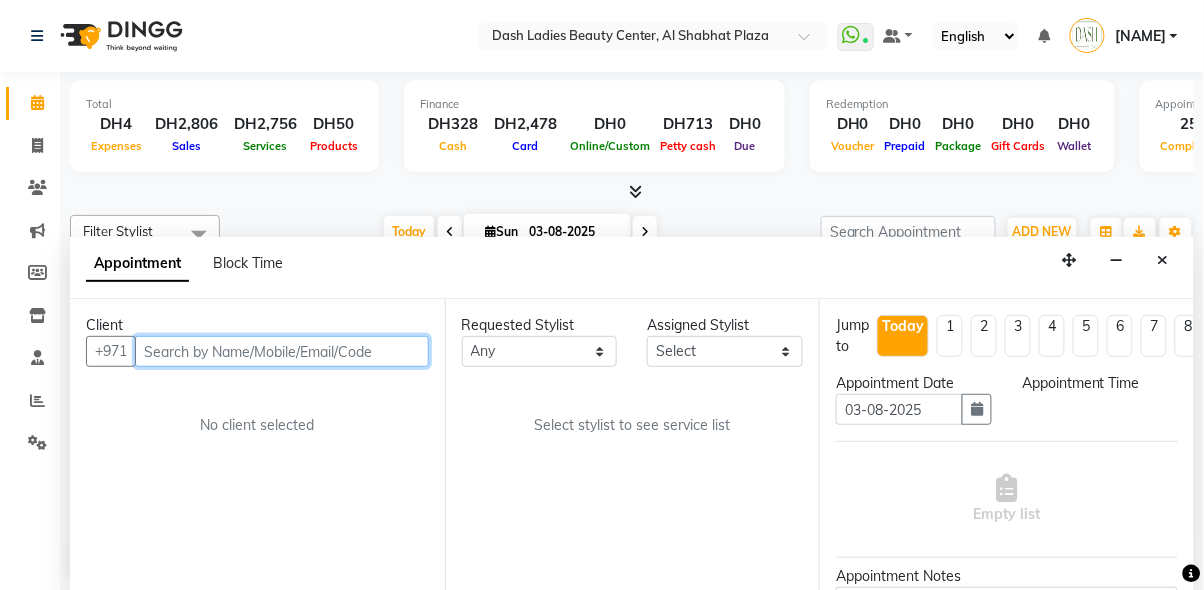 select on "600" 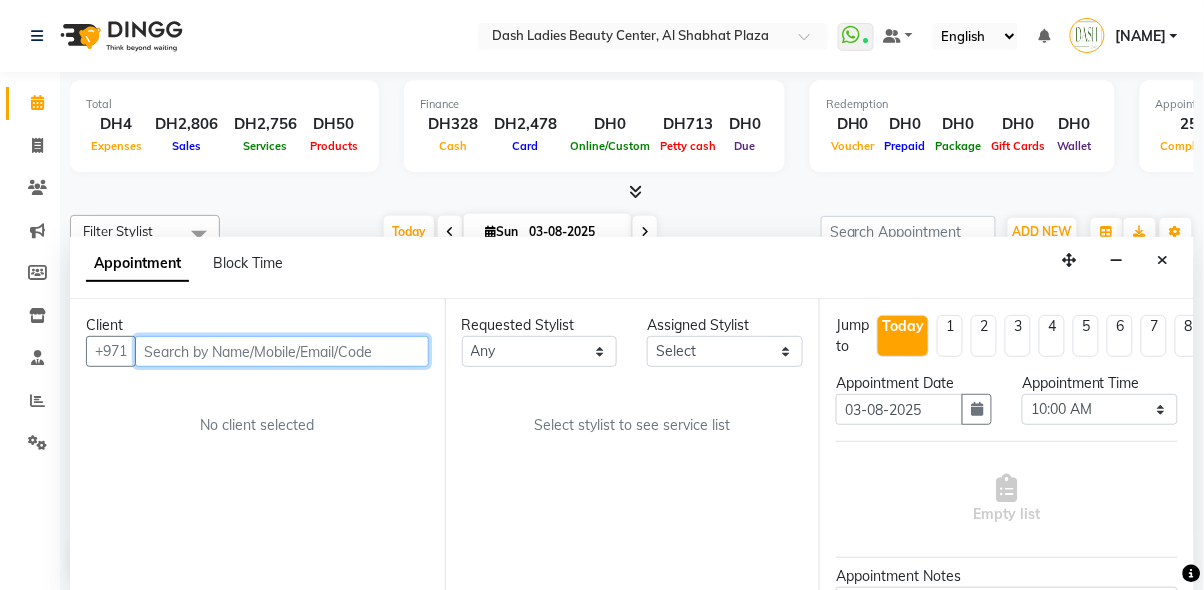 click at bounding box center (282, 351) 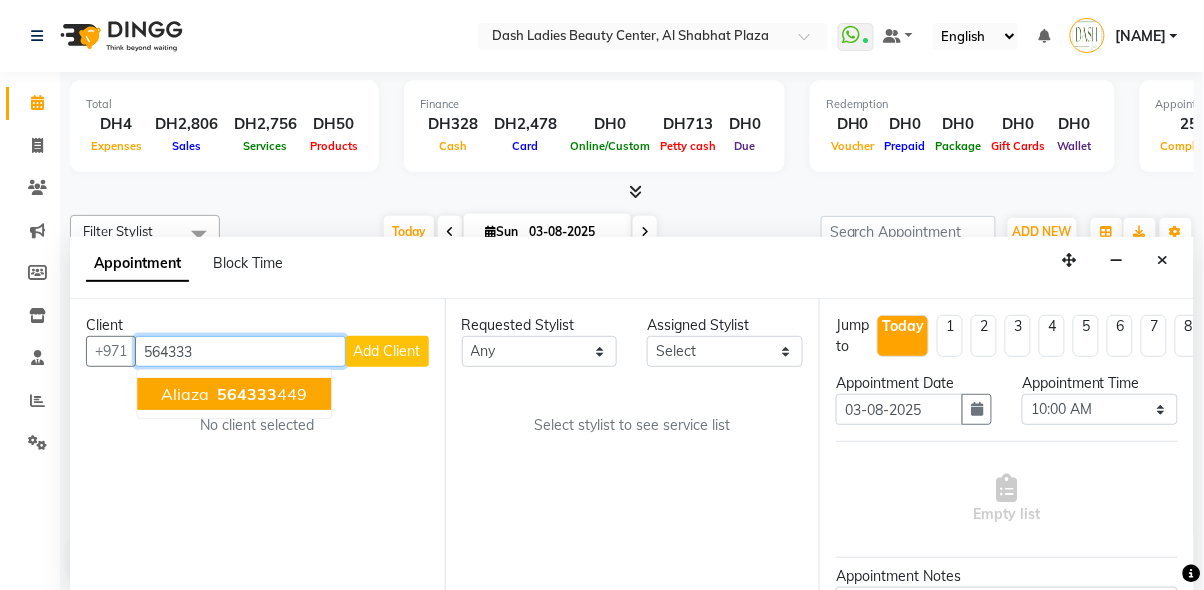 click on "564333 449" at bounding box center (260, 394) 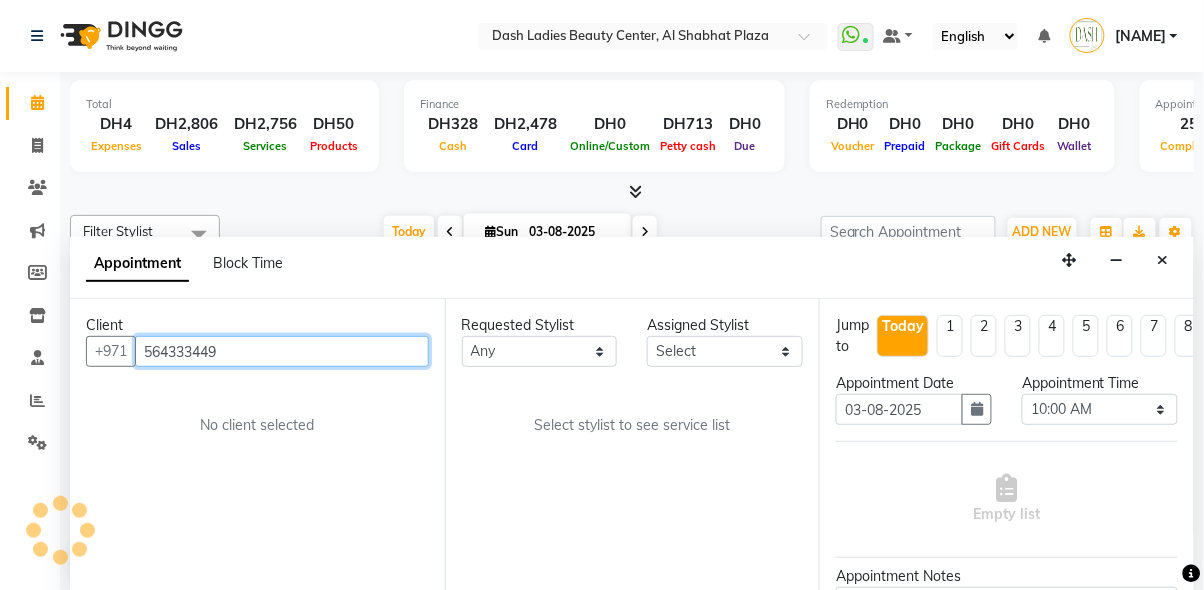 type on "564333449" 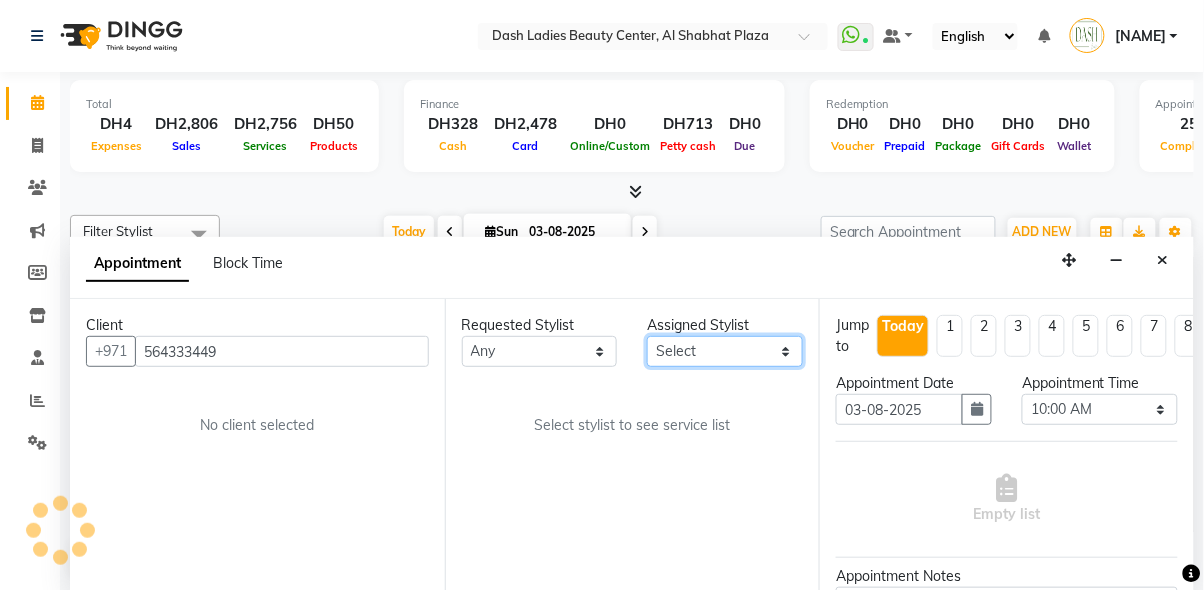 click on "Select Aizel [NAME] [NAME] Bobi Edlyn Flora Grace Janine Jelyn Mariel Maya Nancy Nilam Nita Peace Rose Marie Saman Talina" at bounding box center (725, 351) 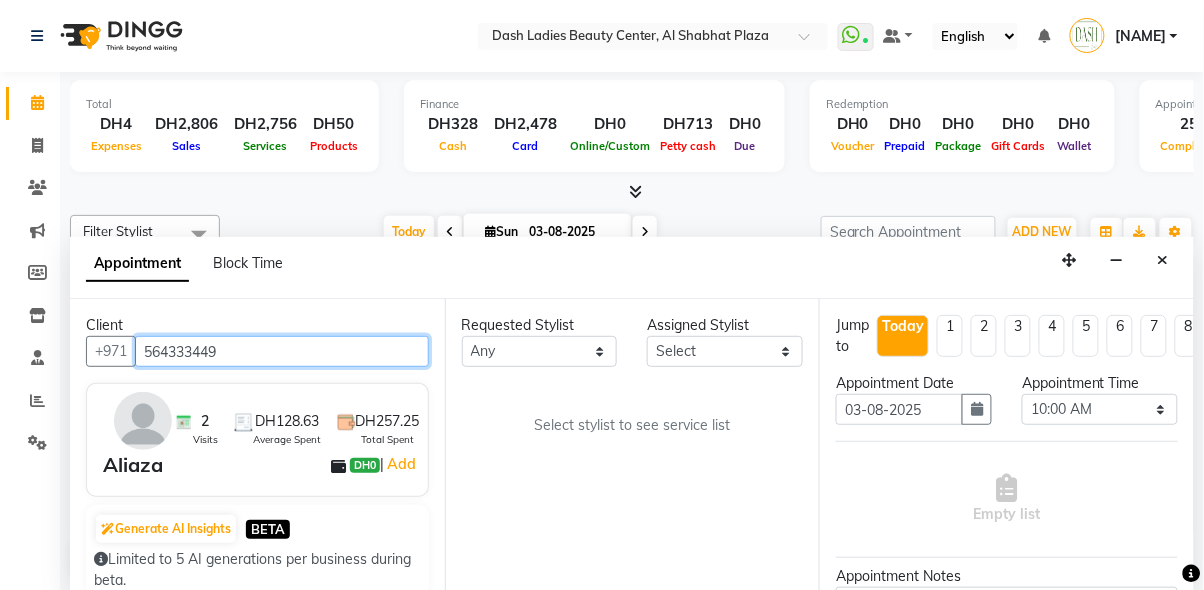 click on "564333449" at bounding box center [282, 351] 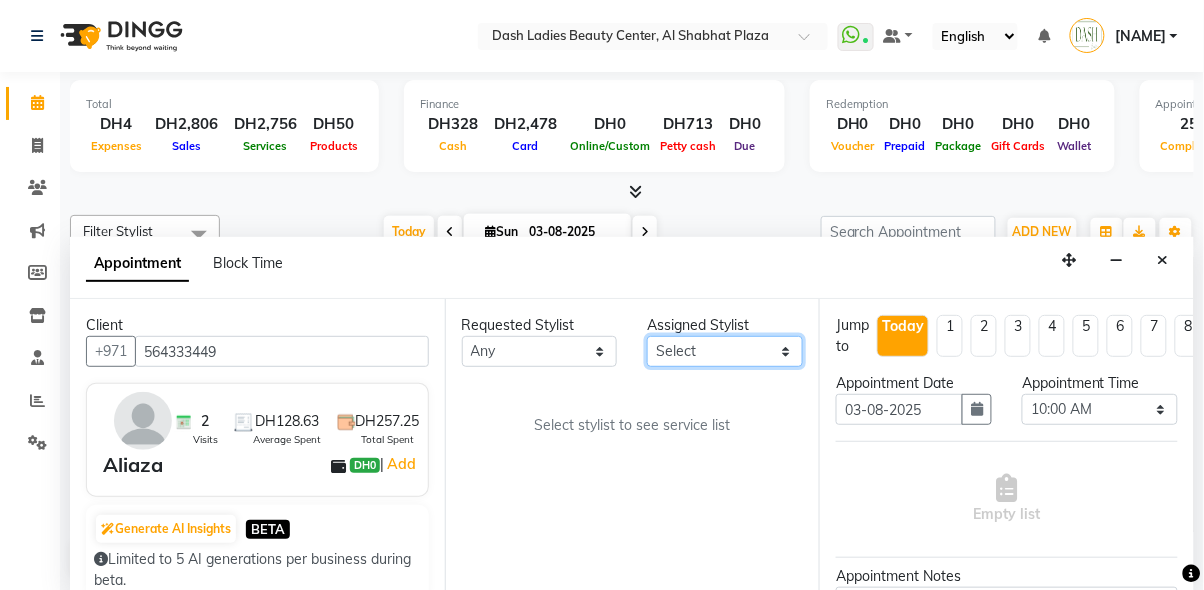 click on "Select Aizel [NAME] [NAME] Bobi Edlyn Flora Grace Janine Jelyn Mariel Maya Nancy Nilam Nita Peace Rose Marie Saman Talina" at bounding box center [725, 351] 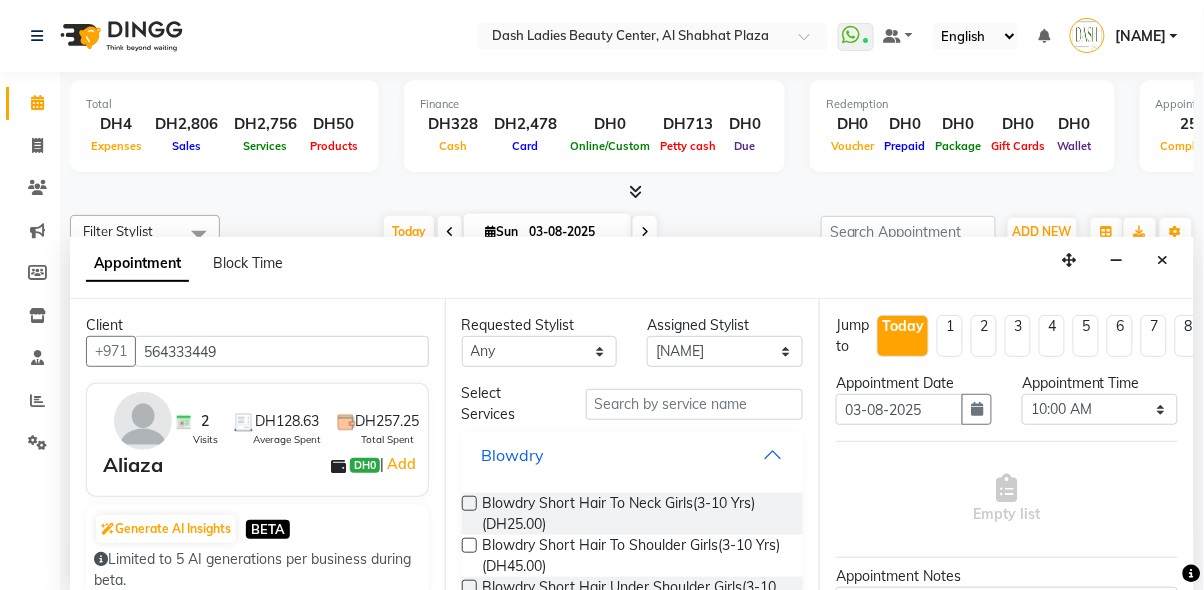 click on "Blowdry" at bounding box center (633, 455) 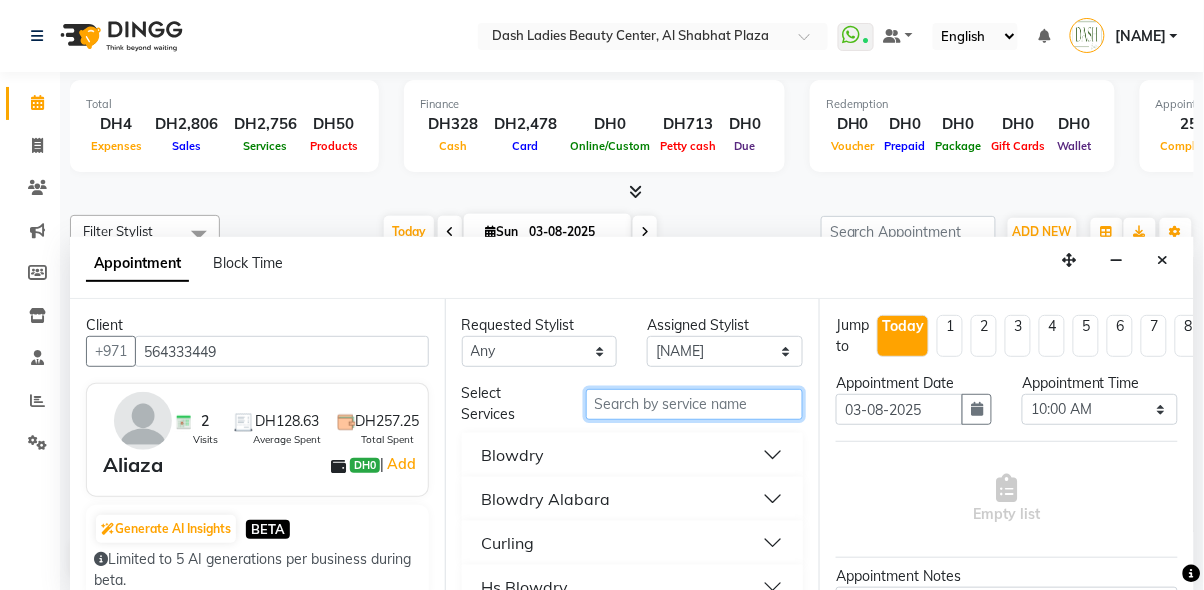 click at bounding box center [695, 404] 